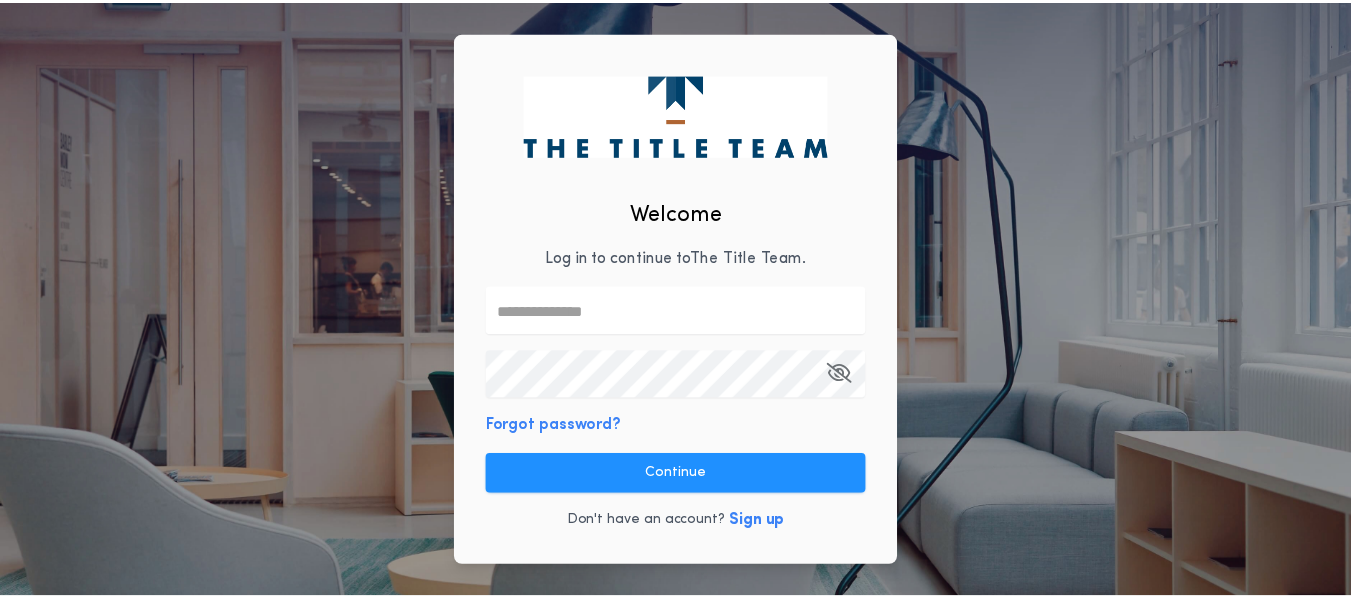 scroll, scrollTop: 0, scrollLeft: 0, axis: both 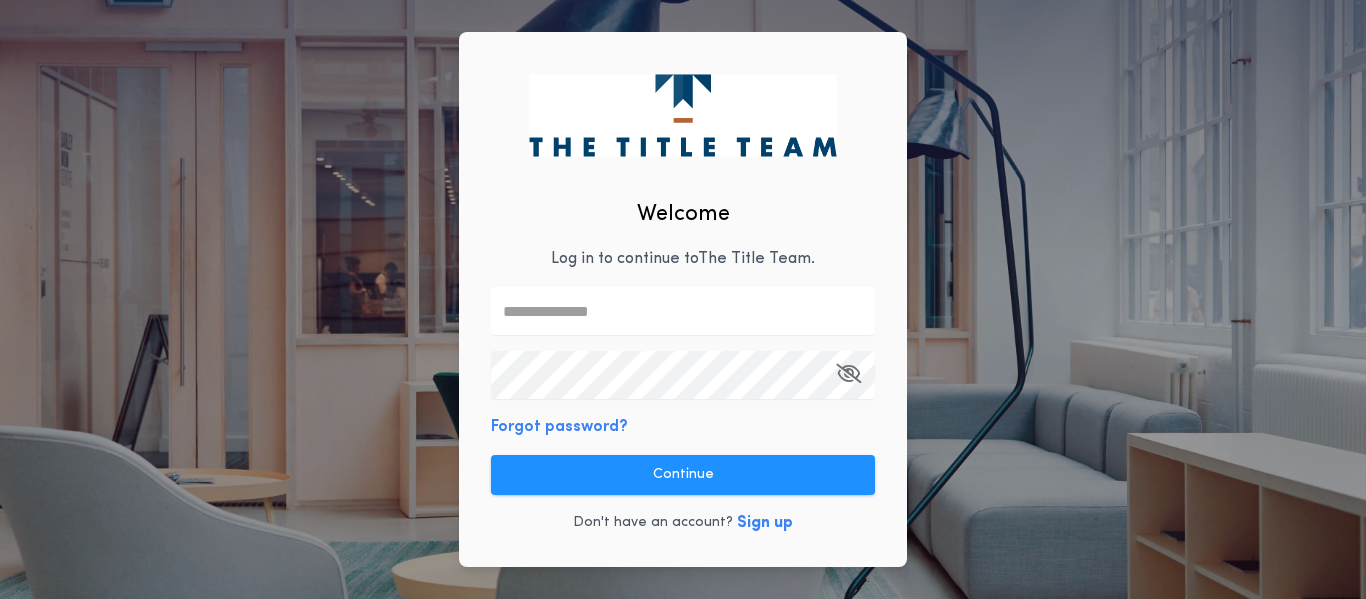click at bounding box center (683, 311) 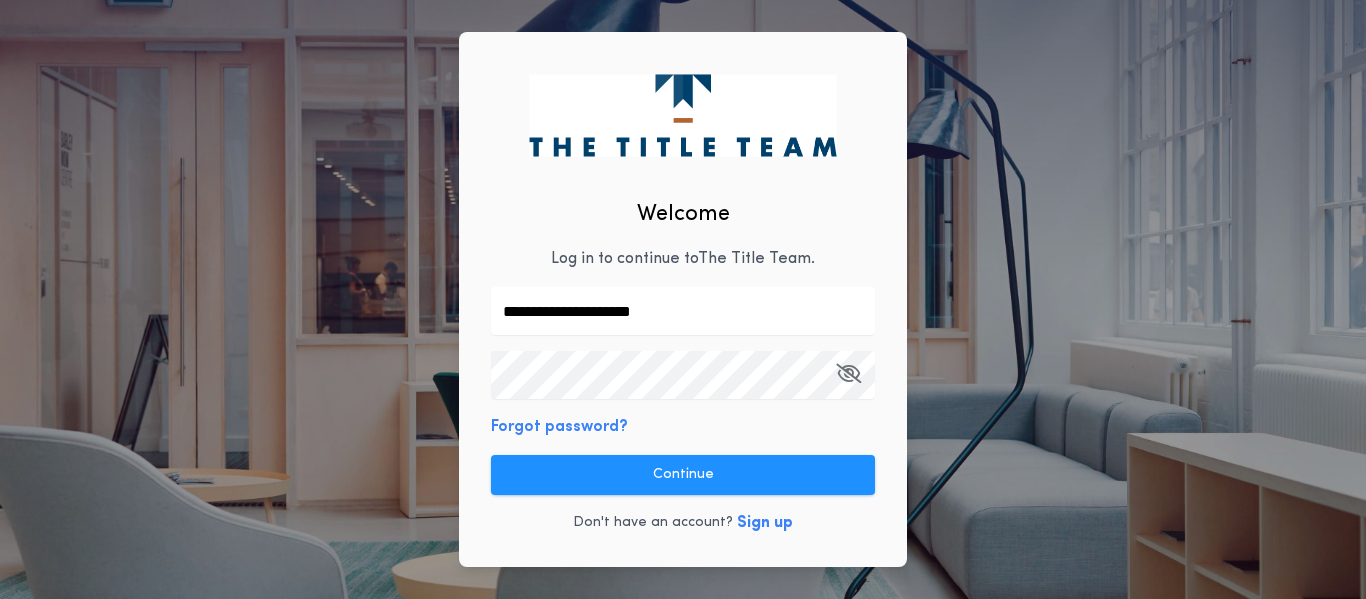 click at bounding box center [848, 373] 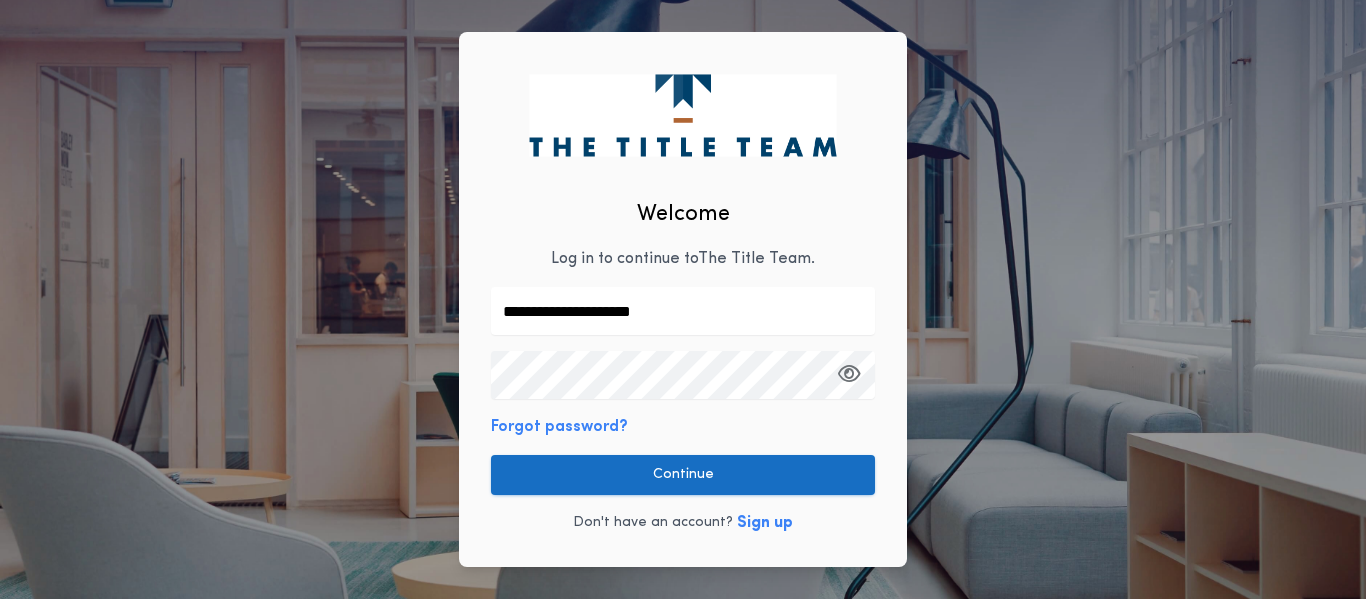 click on "Continue" at bounding box center (683, 475) 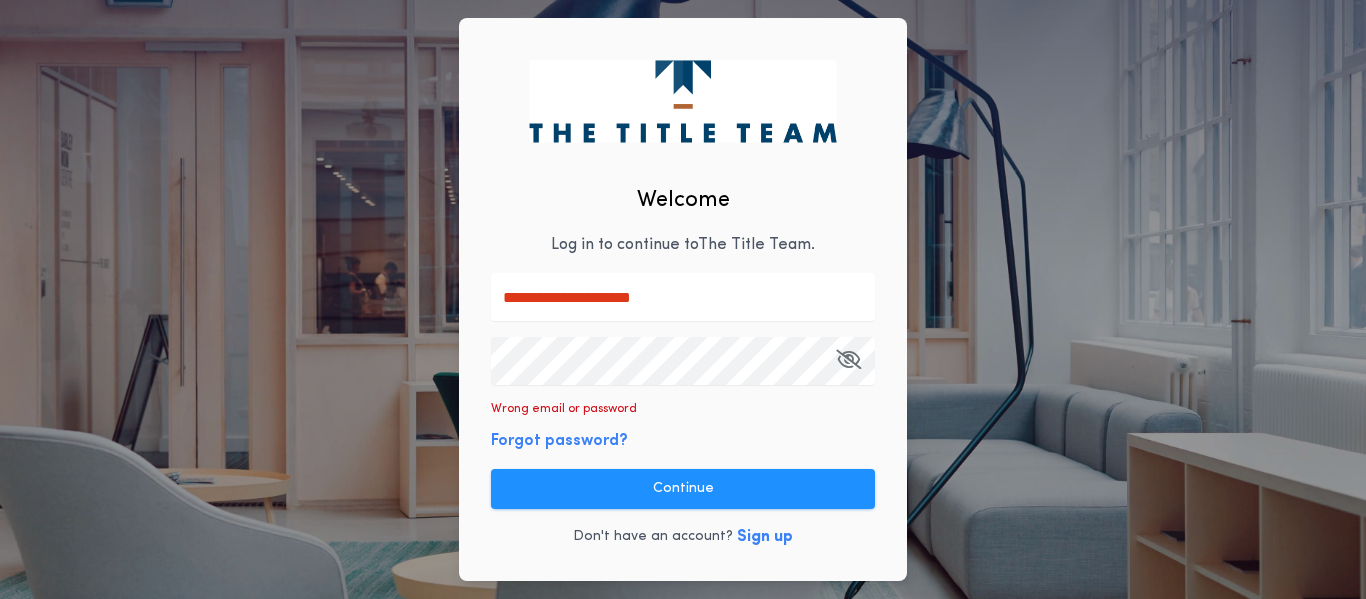 click at bounding box center (848, 359) 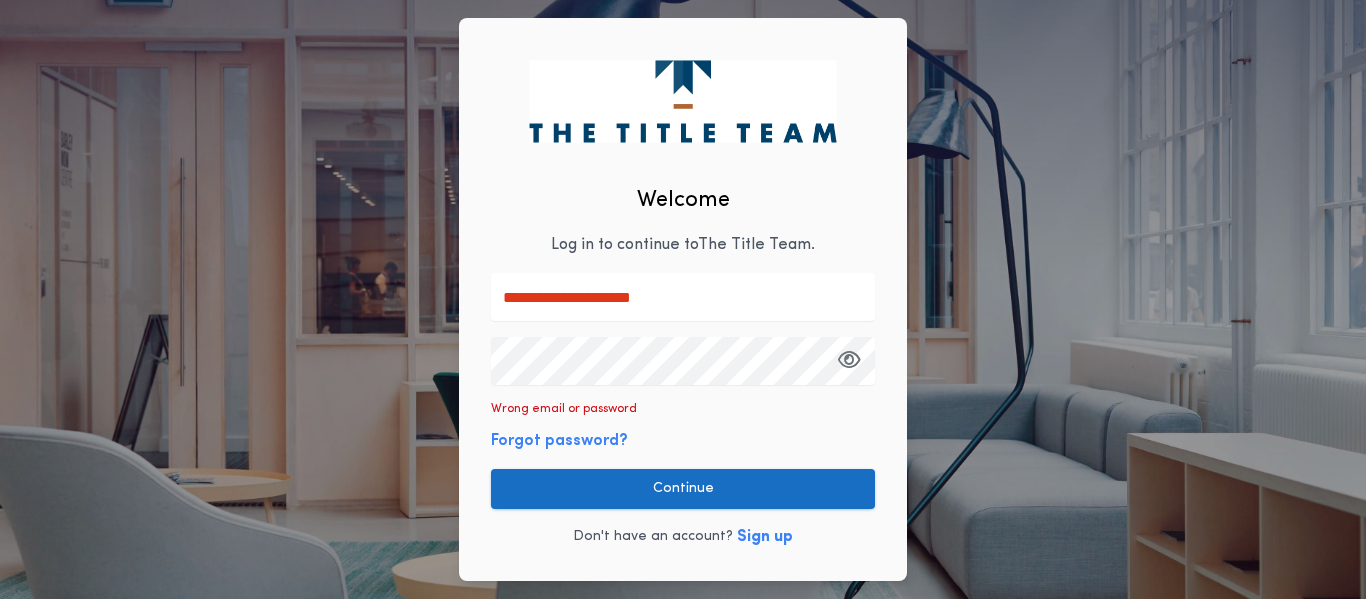 click on "Continue" at bounding box center (683, 489) 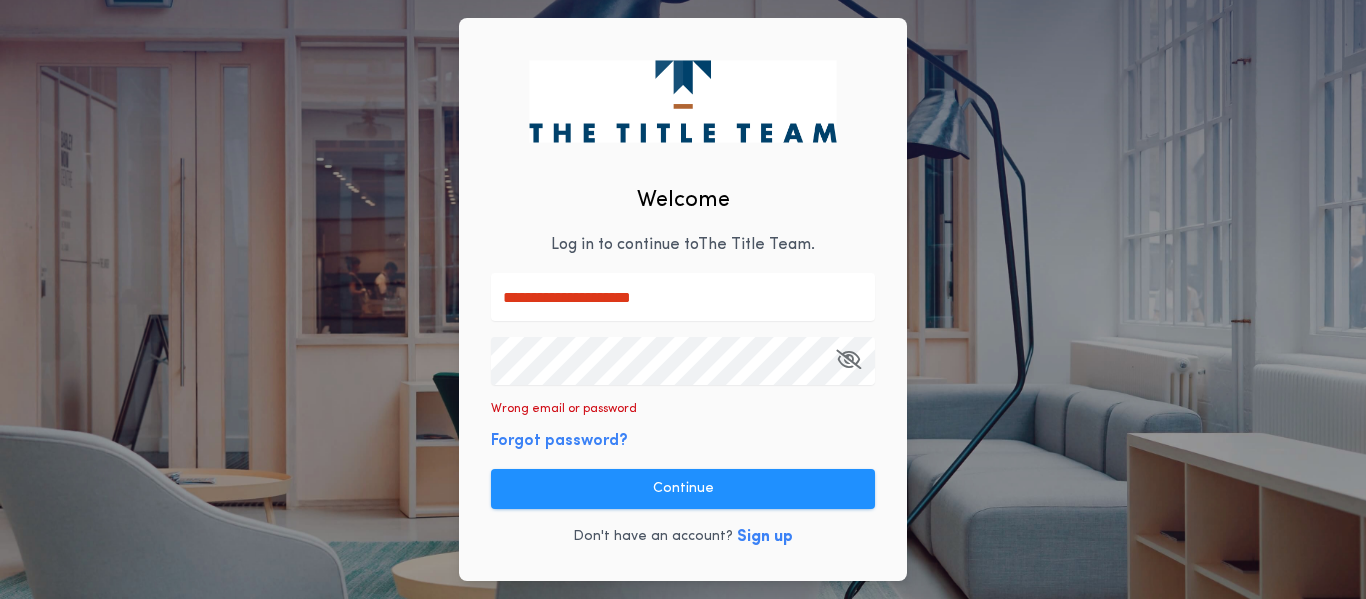 click at bounding box center [848, 359] 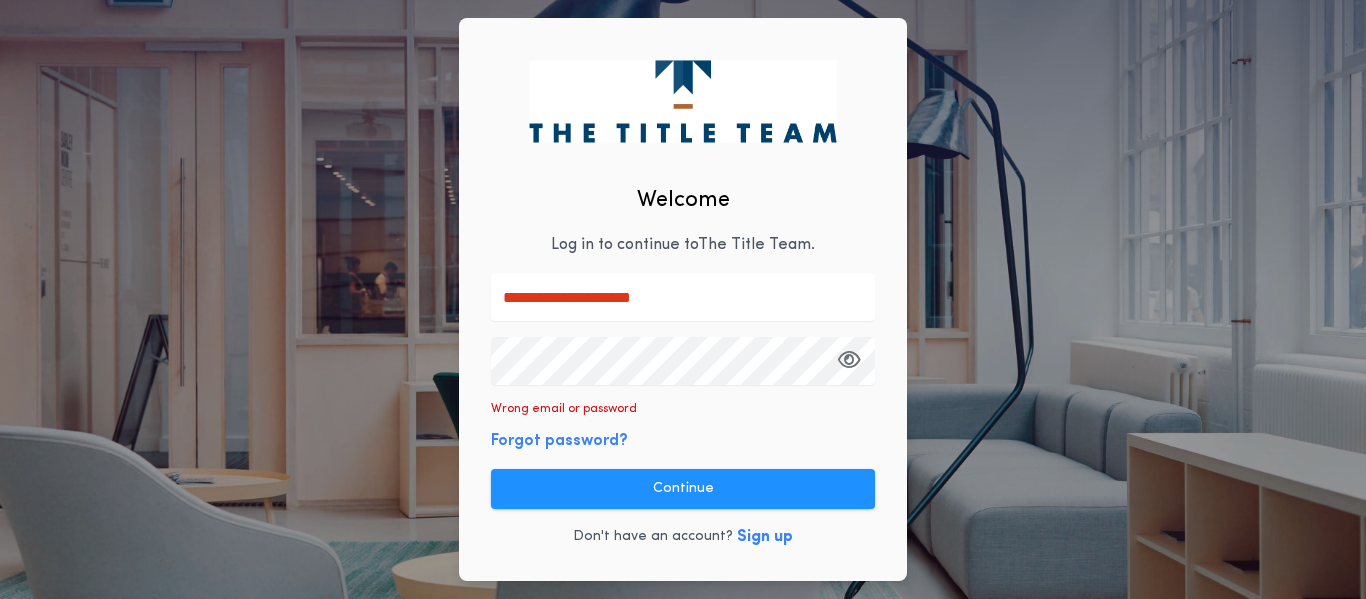 click on "**********" at bounding box center (683, 299) 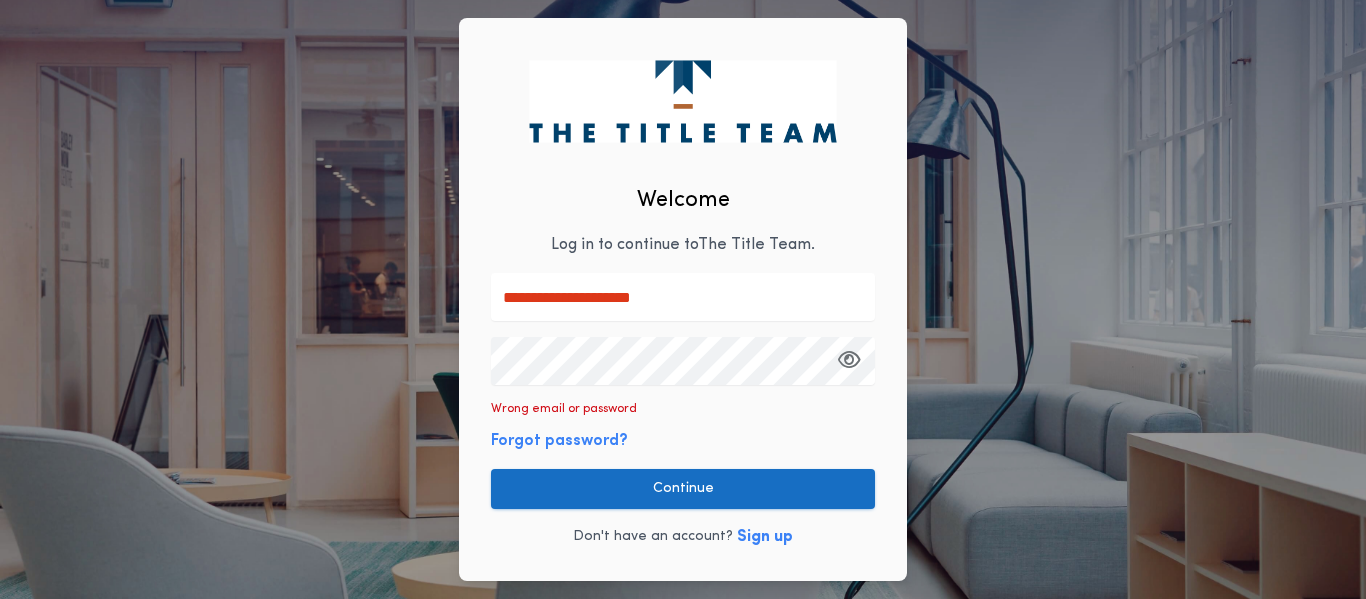 click on "Continue" at bounding box center (683, 489) 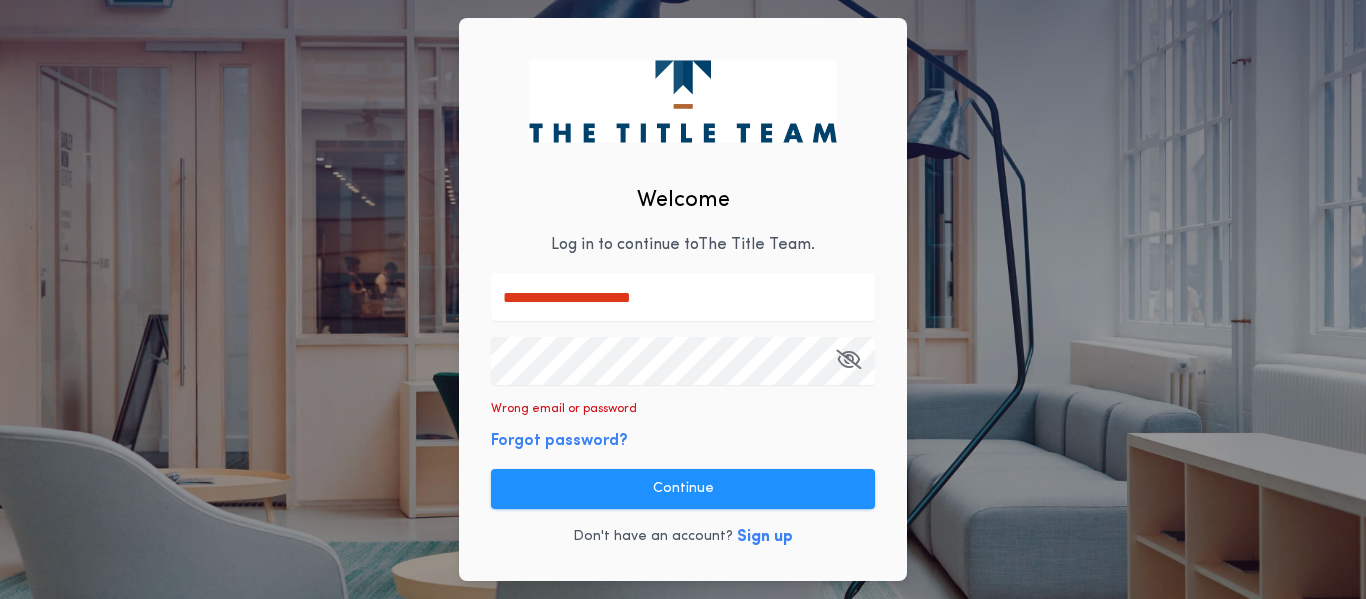 click on "Forgot password?" at bounding box center [559, 441] 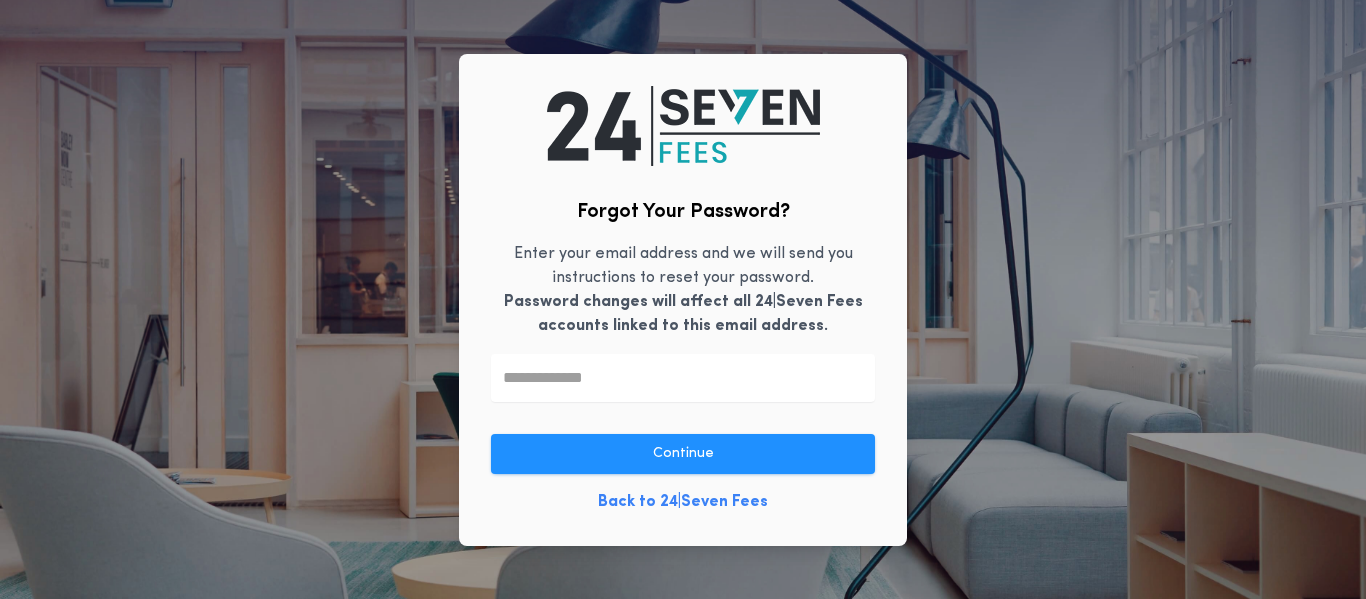 click at bounding box center [683, 378] 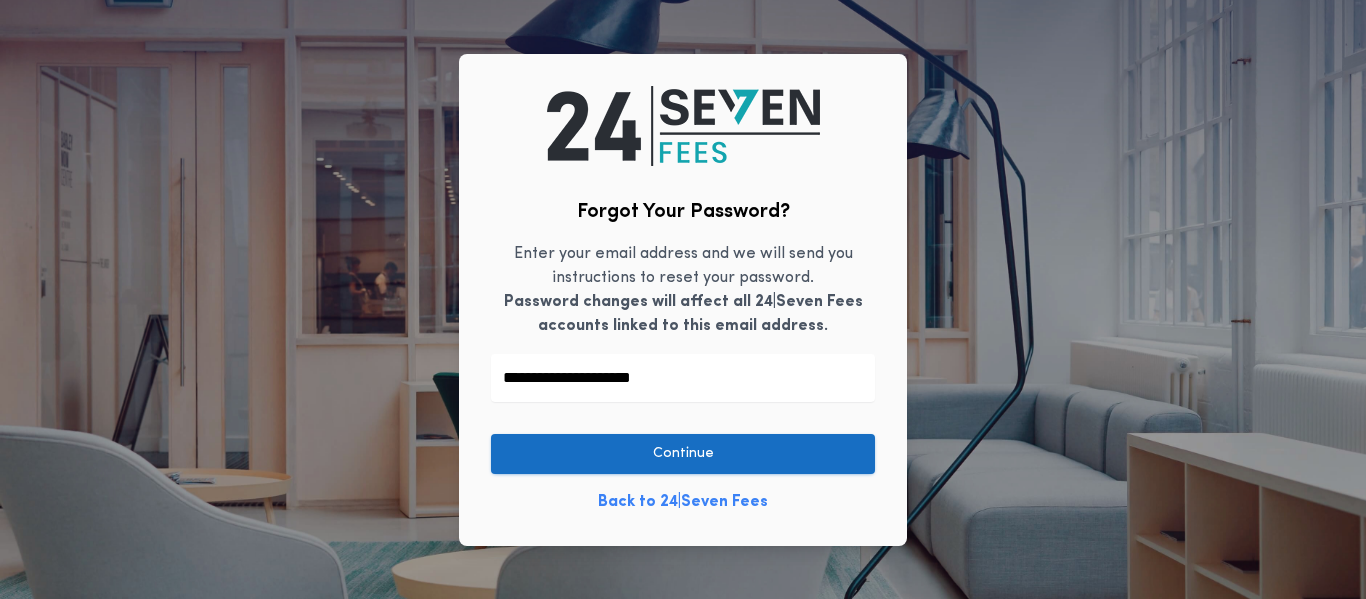 click on "Continue" at bounding box center (683, 454) 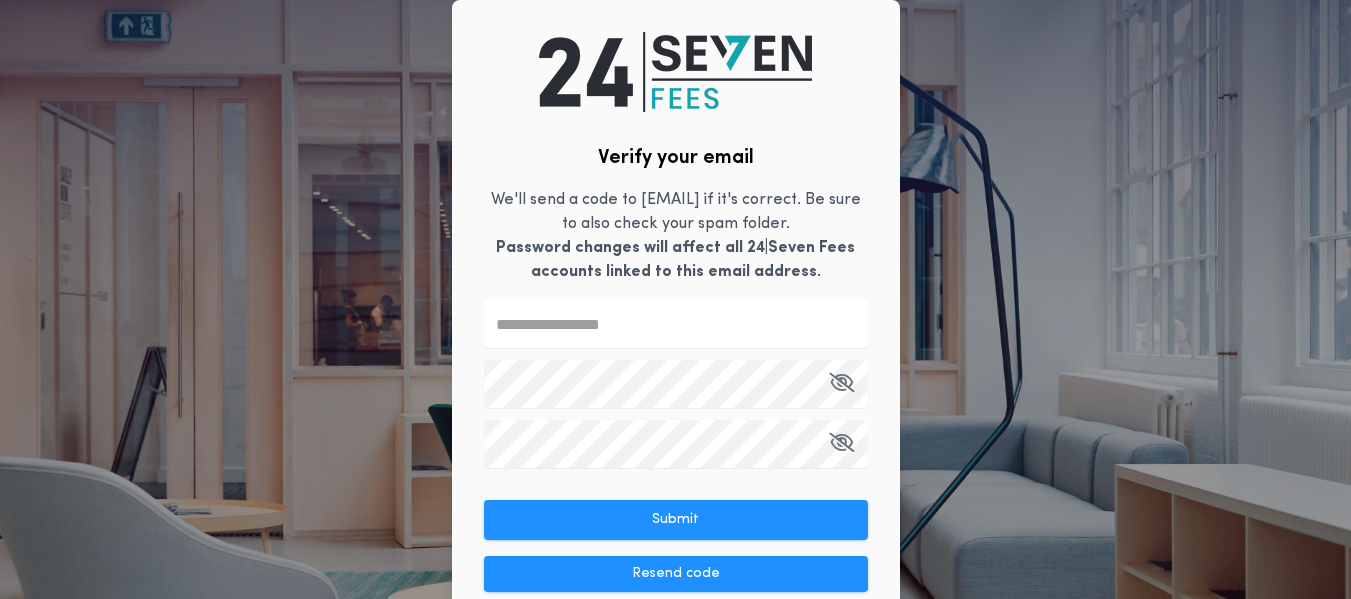 click at bounding box center [676, 324] 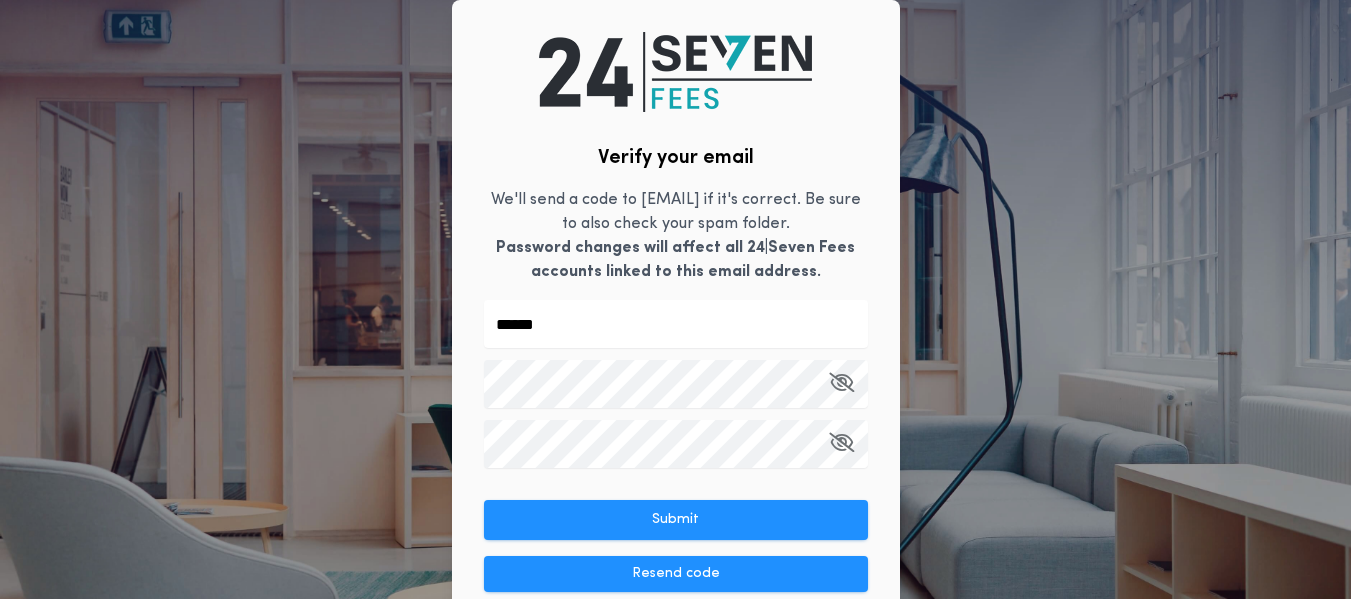 type on "******" 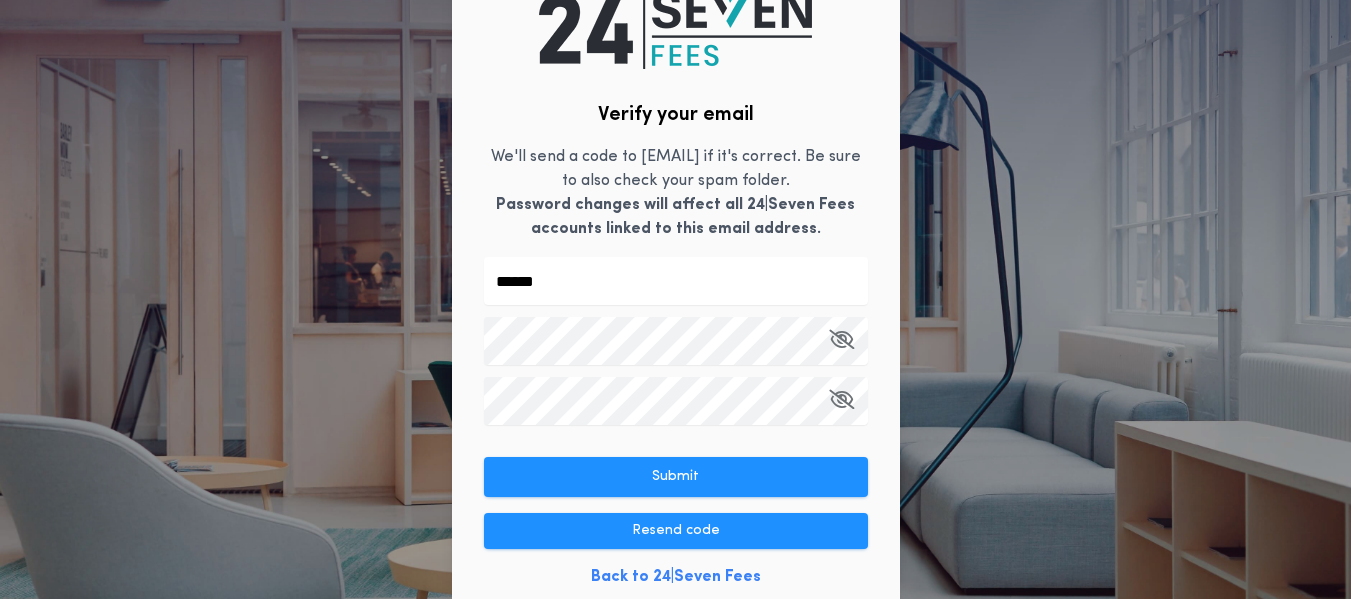 scroll, scrollTop: 65, scrollLeft: 0, axis: vertical 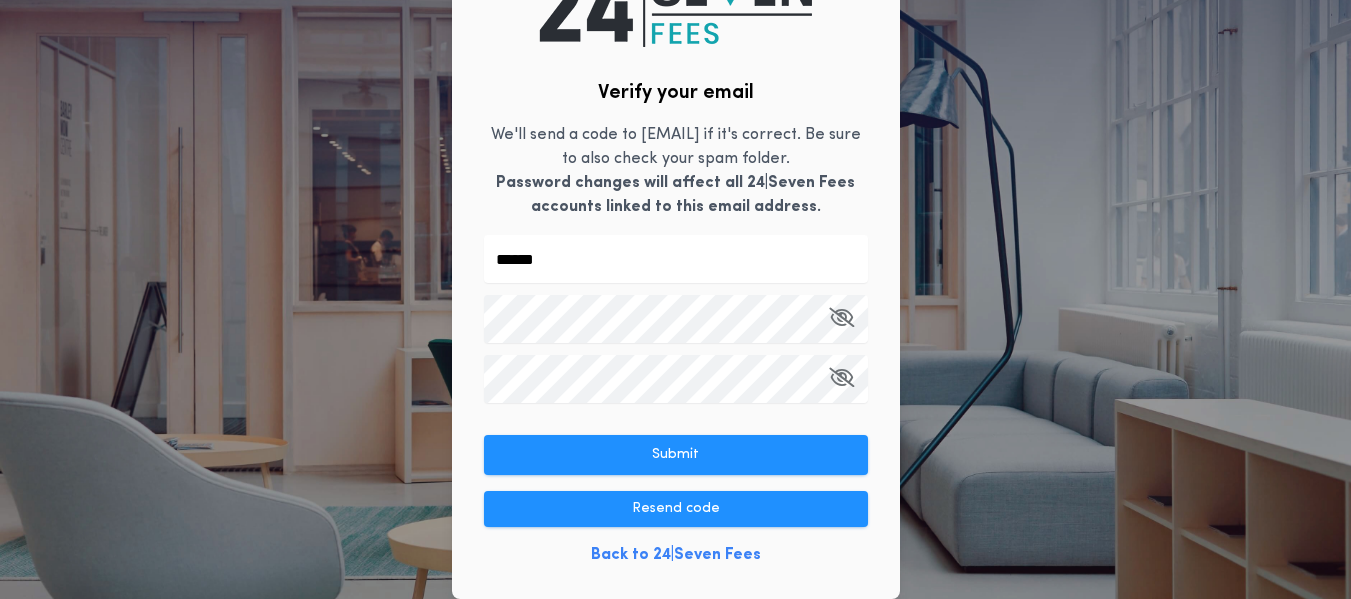 type 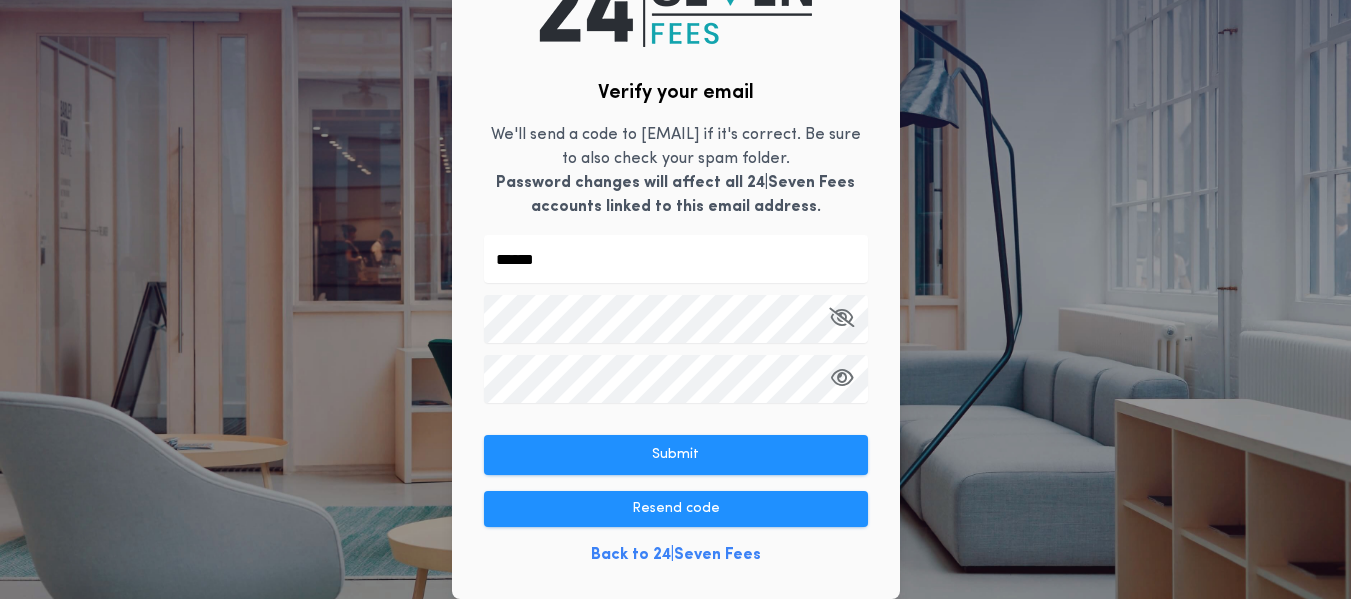 click at bounding box center (841, 317) 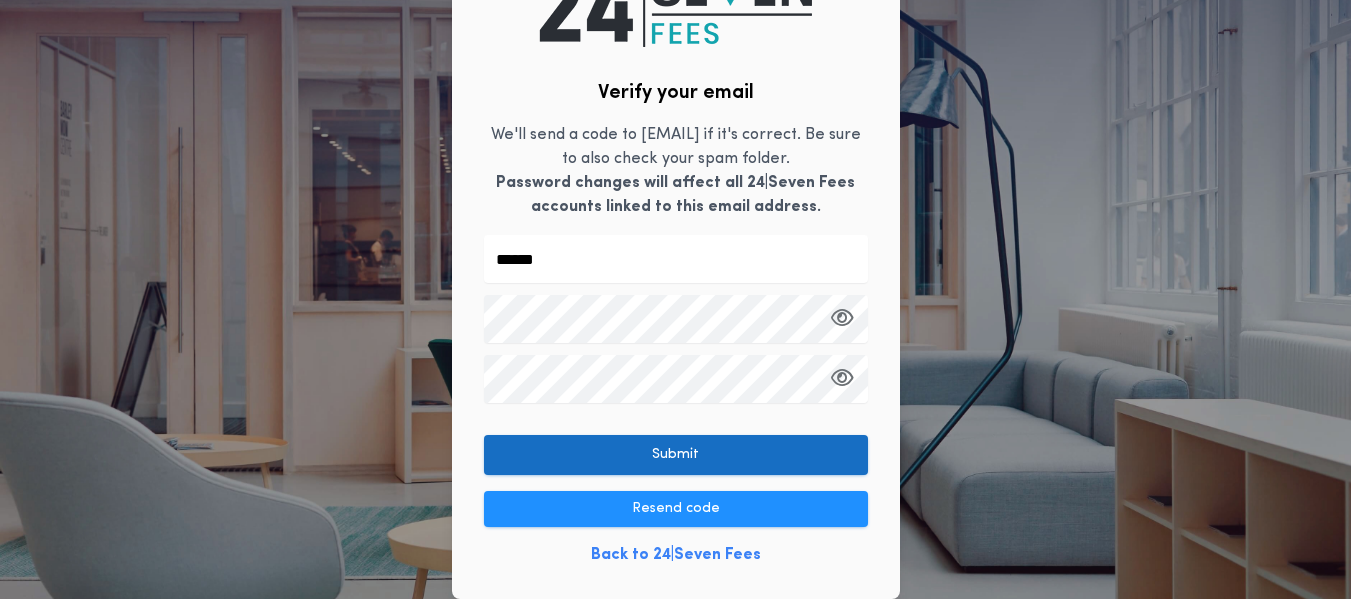click on "Submit" at bounding box center (676, 455) 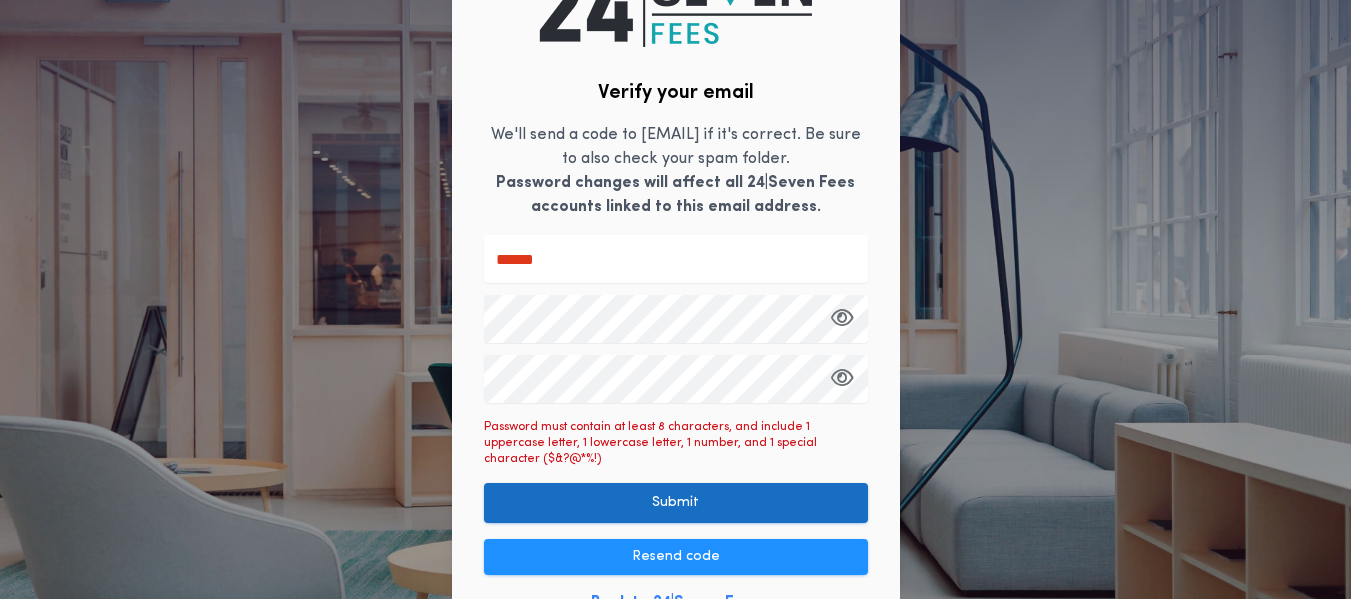 click on "Submit" at bounding box center (676, 503) 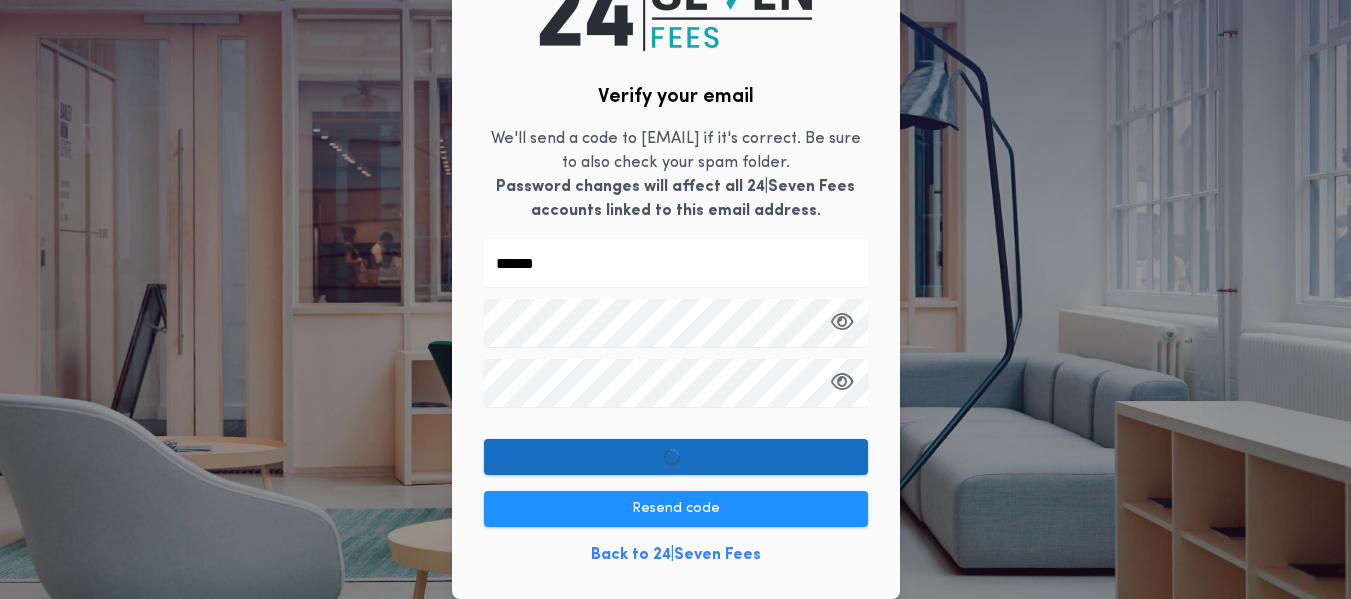 scroll, scrollTop: 65, scrollLeft: 0, axis: vertical 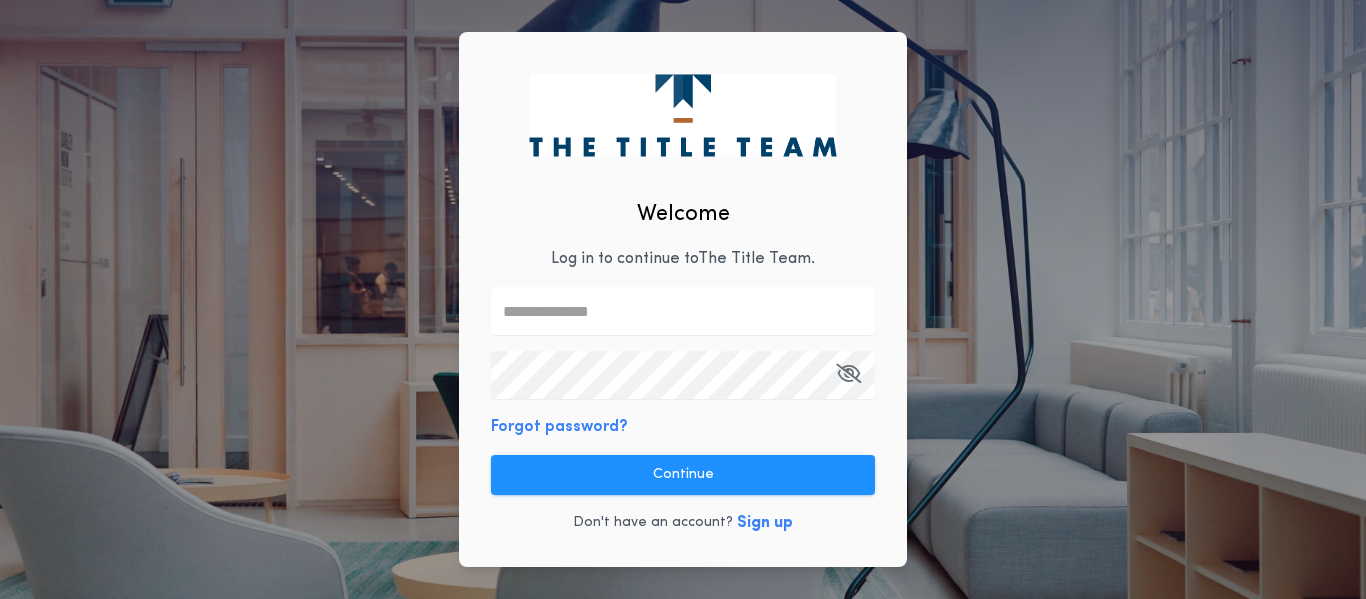click at bounding box center [683, 311] 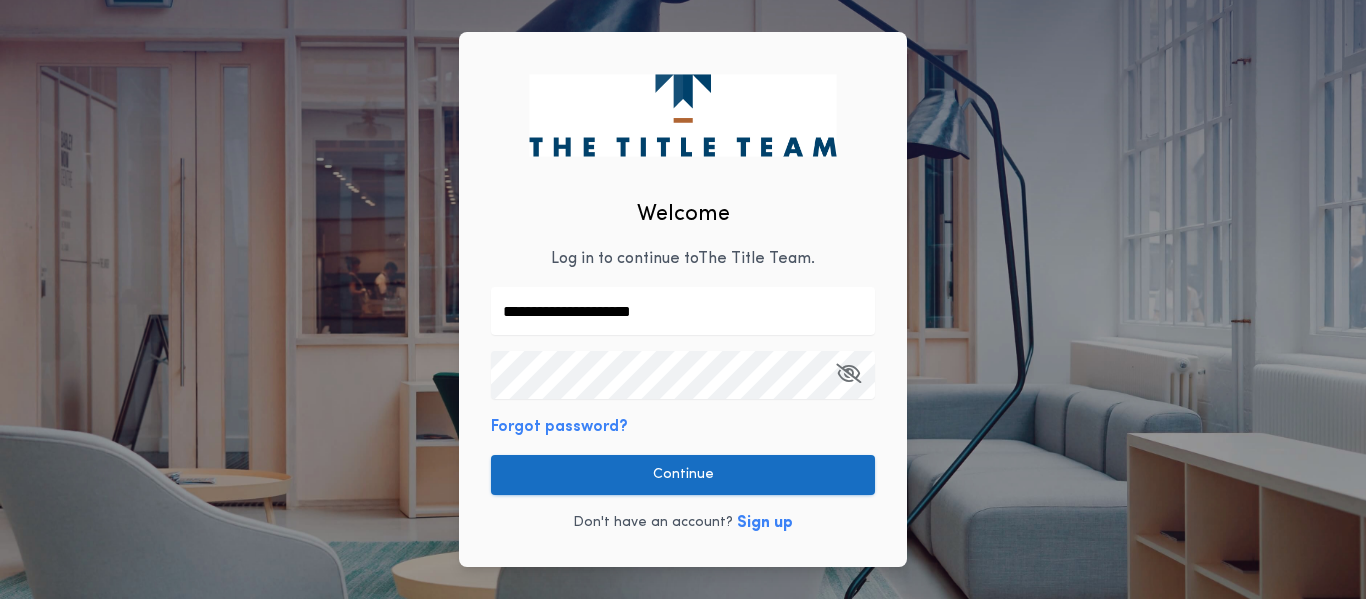 click on "Continue" at bounding box center [683, 475] 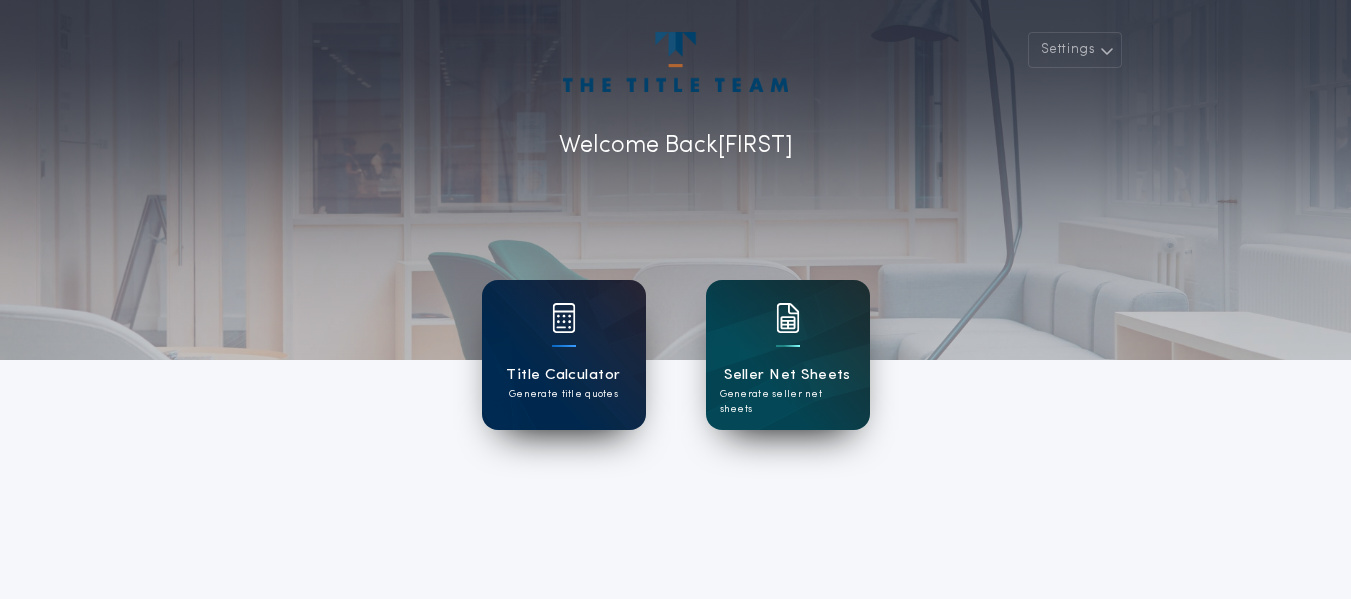 click on "Title Calculator Generate title quotes" at bounding box center [564, 355] 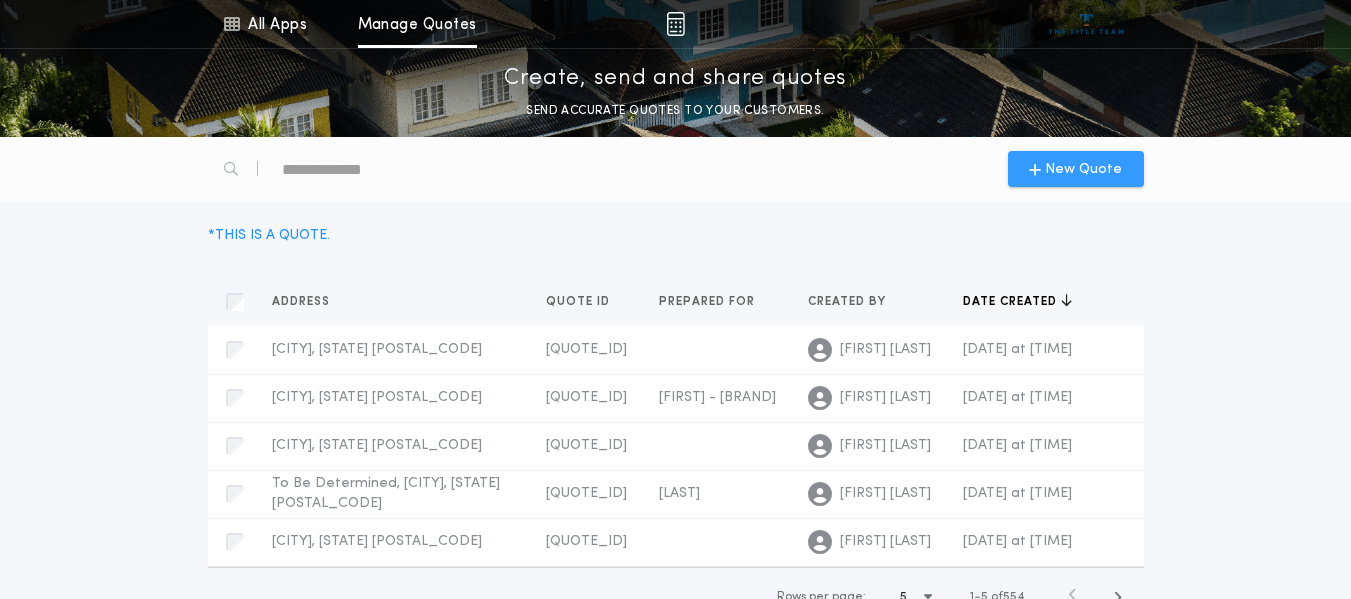 click on "New Quote" at bounding box center (1076, 169) 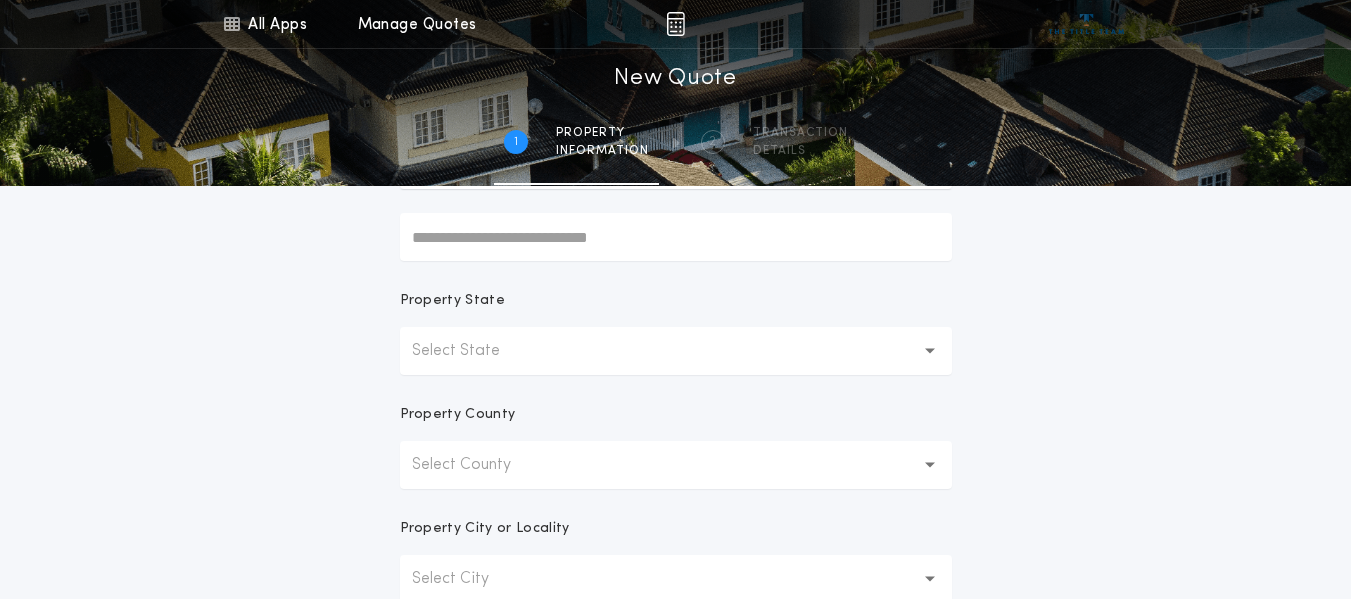 scroll, scrollTop: 300, scrollLeft: 0, axis: vertical 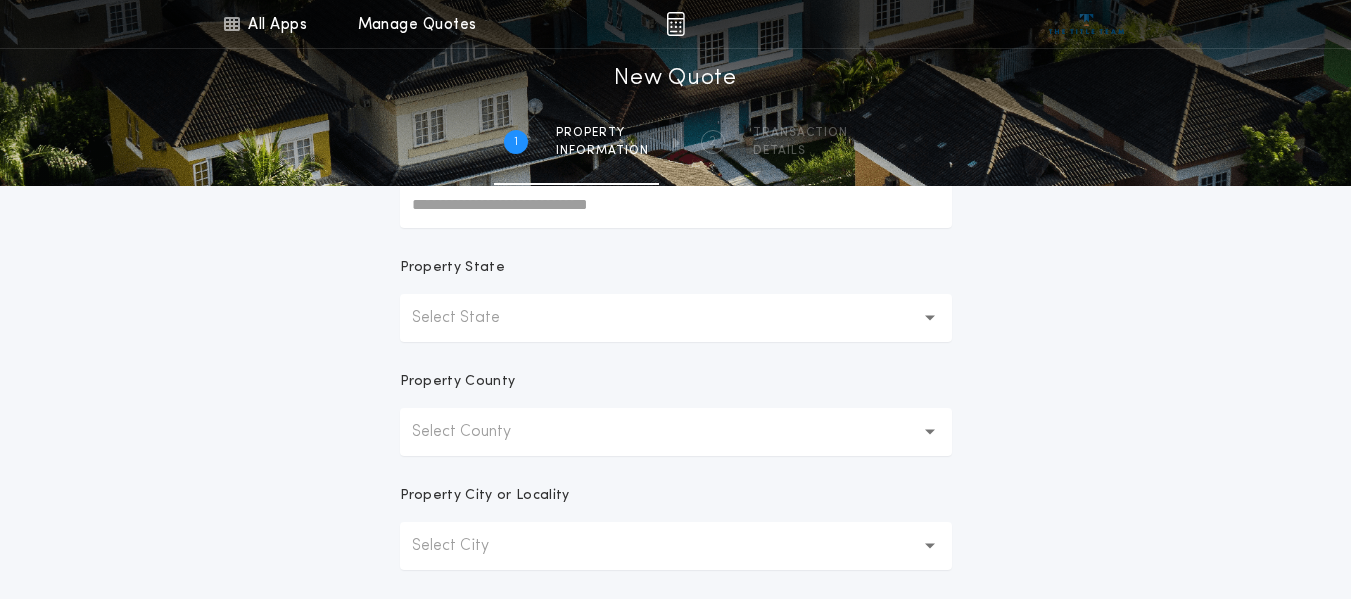 click on "Select State" at bounding box center [676, 318] 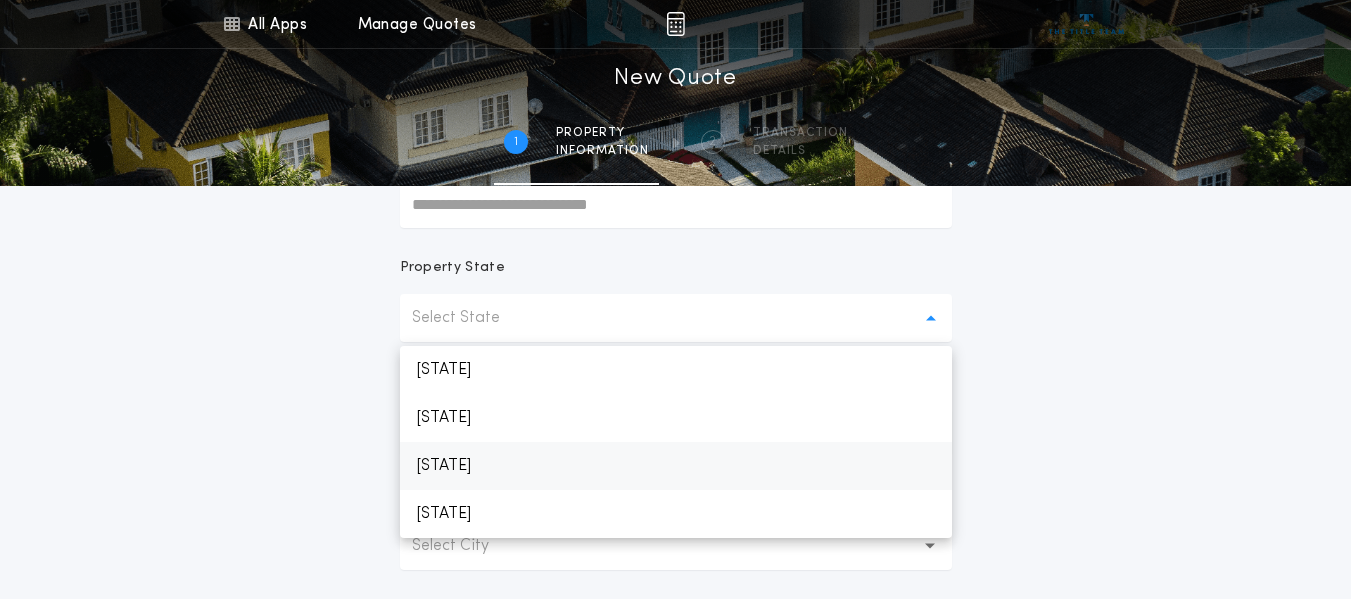 click on "[STATE]" at bounding box center (676, 466) 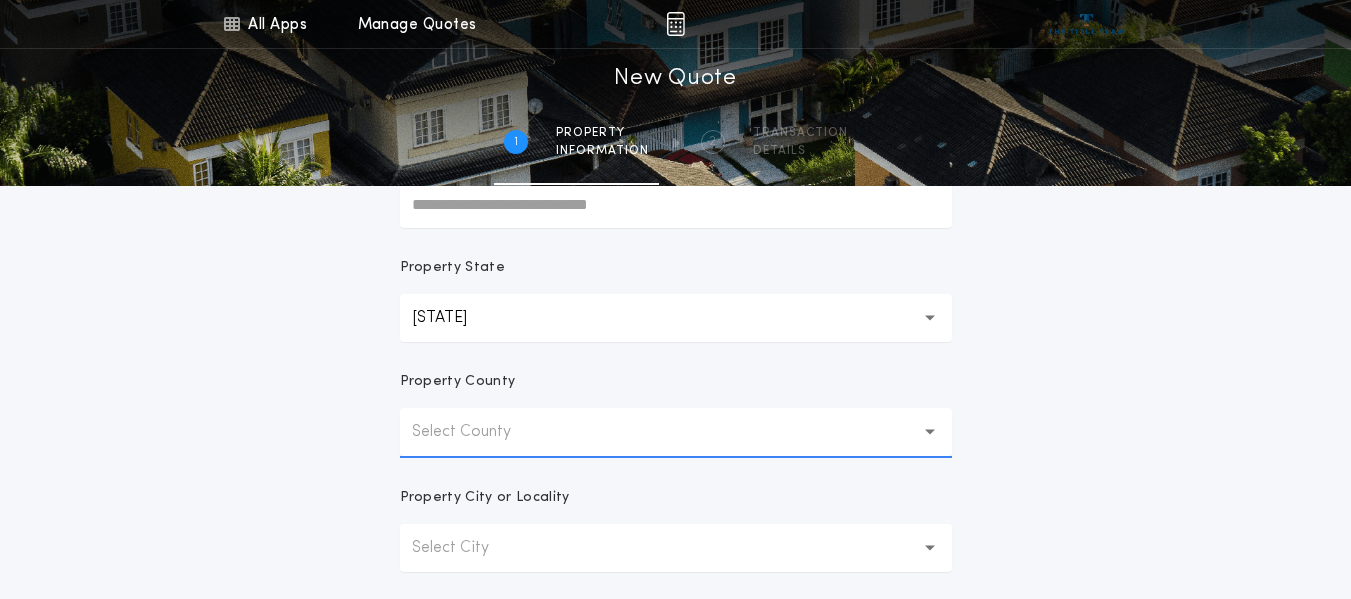 click on "Select County" at bounding box center [477, 432] 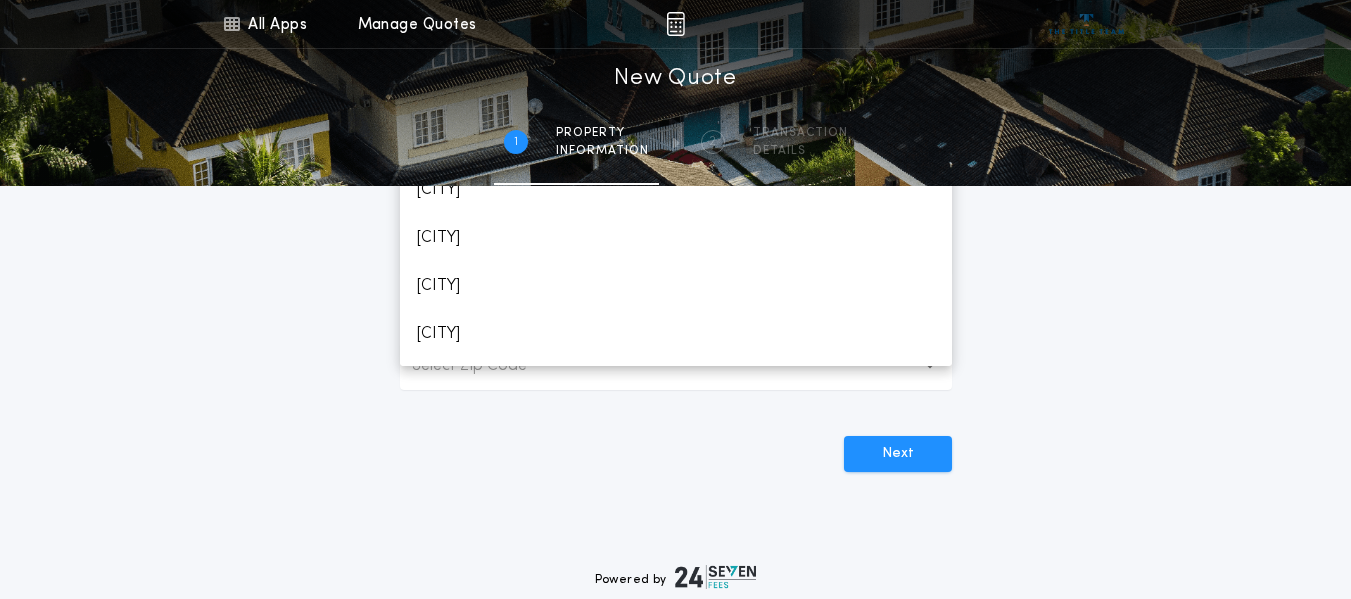 scroll, scrollTop: 600, scrollLeft: 0, axis: vertical 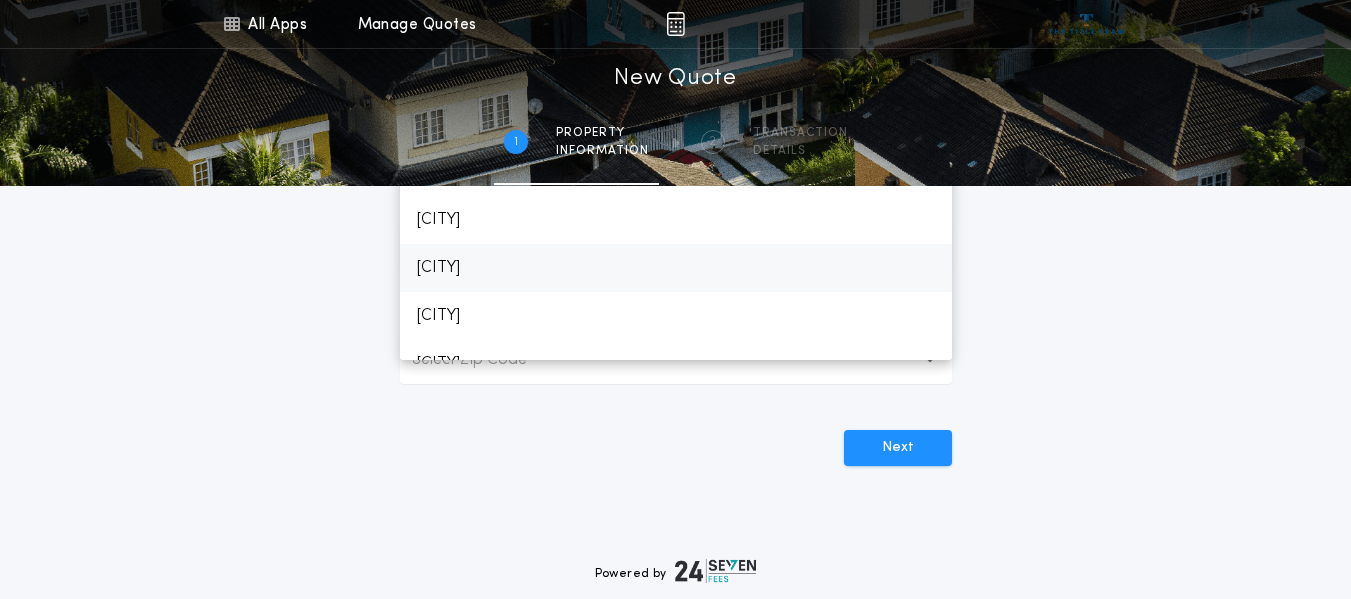 click on "[CITY]" at bounding box center (676, 268) 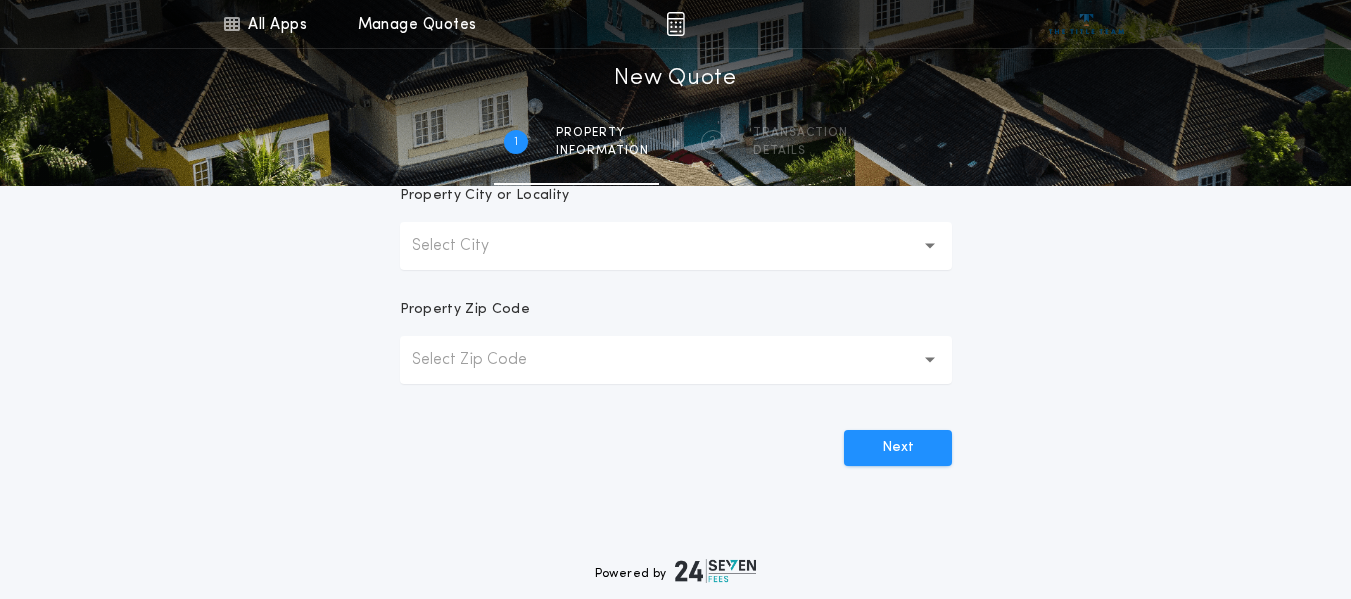 click on "Select City" at bounding box center (676, 246) 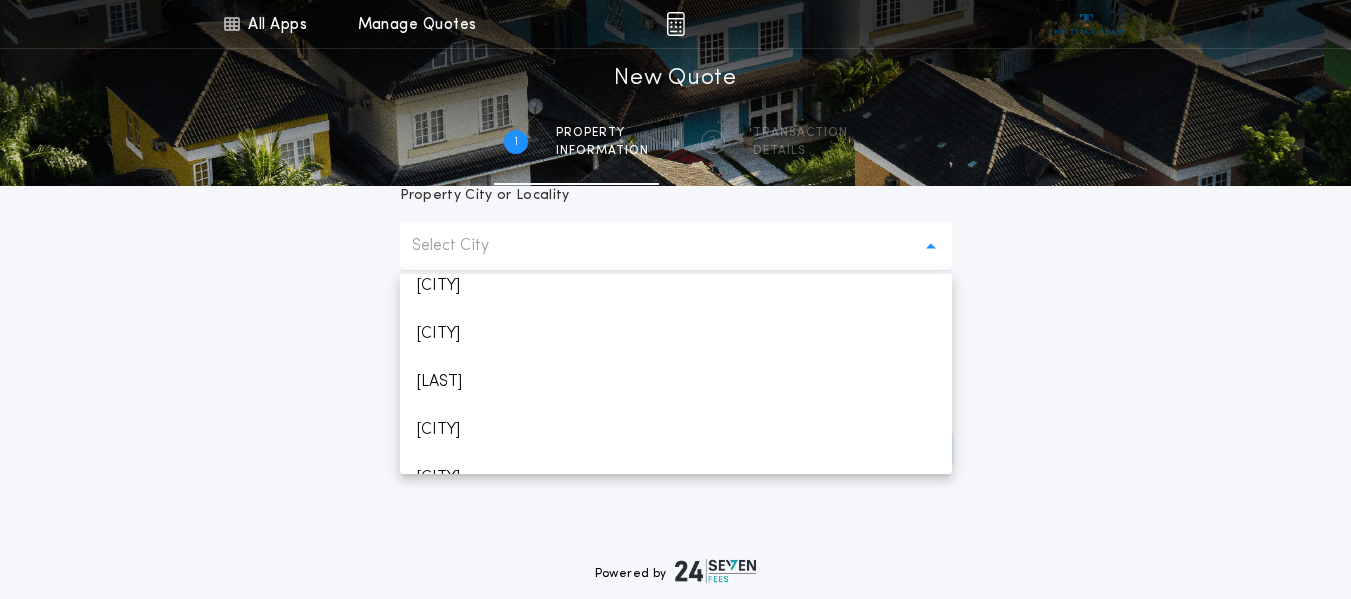 scroll, scrollTop: 400, scrollLeft: 0, axis: vertical 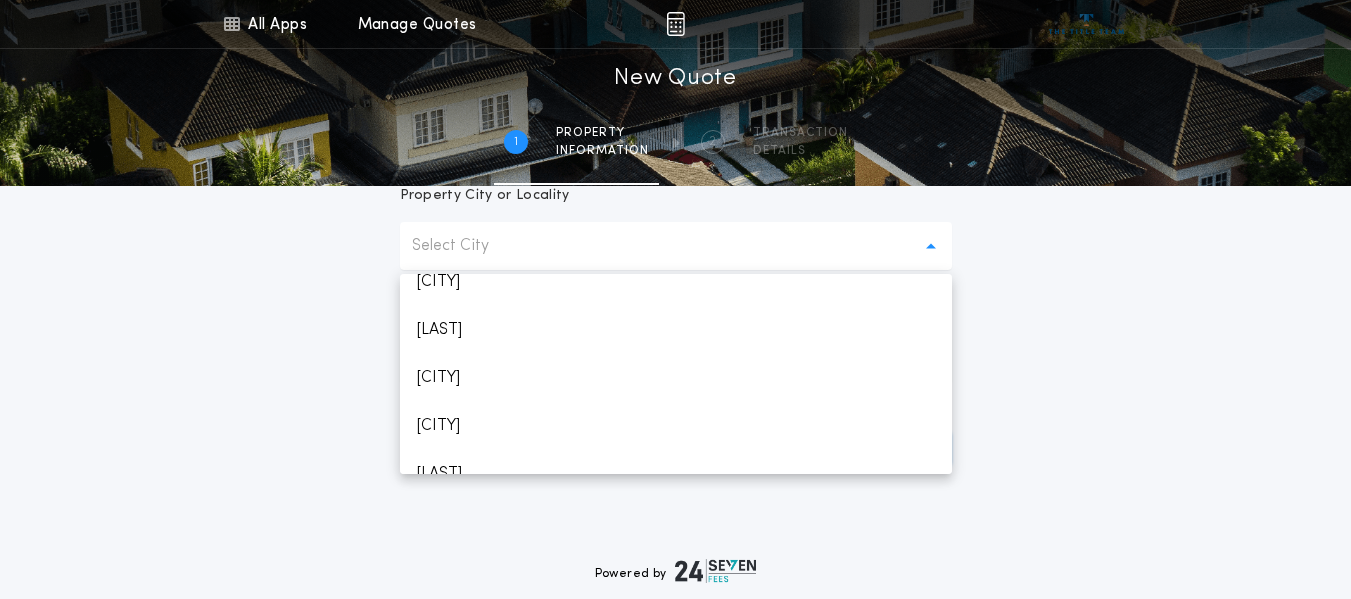 click on "Select City" at bounding box center [676, 246] 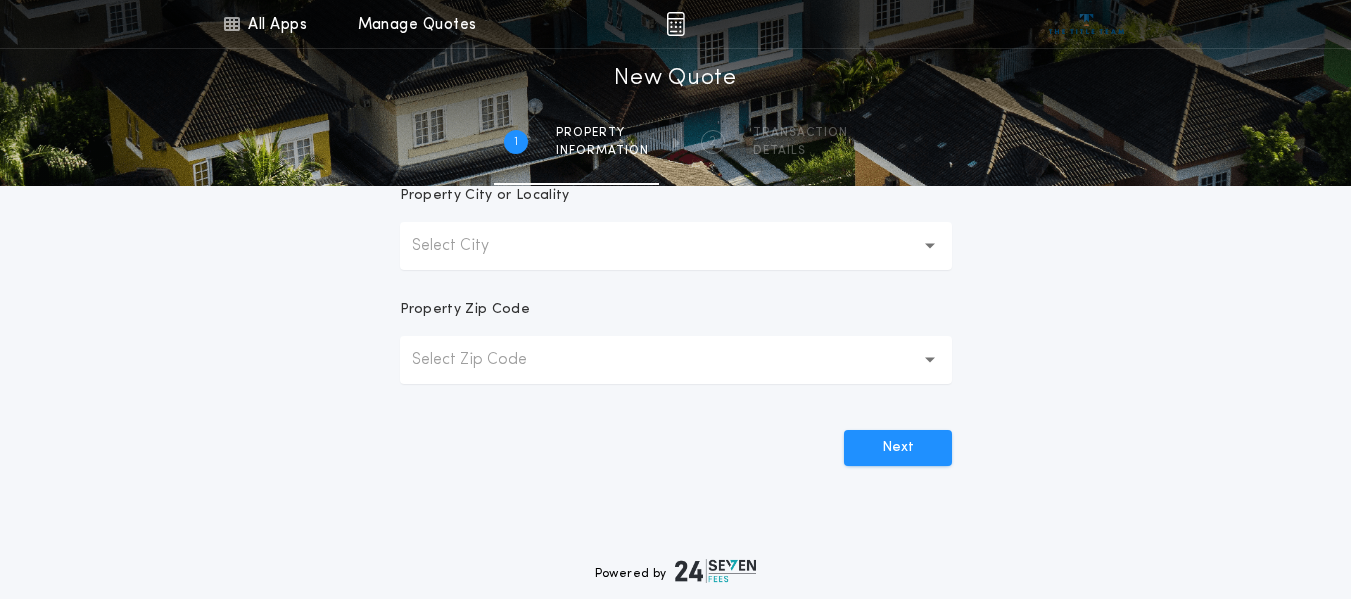 type 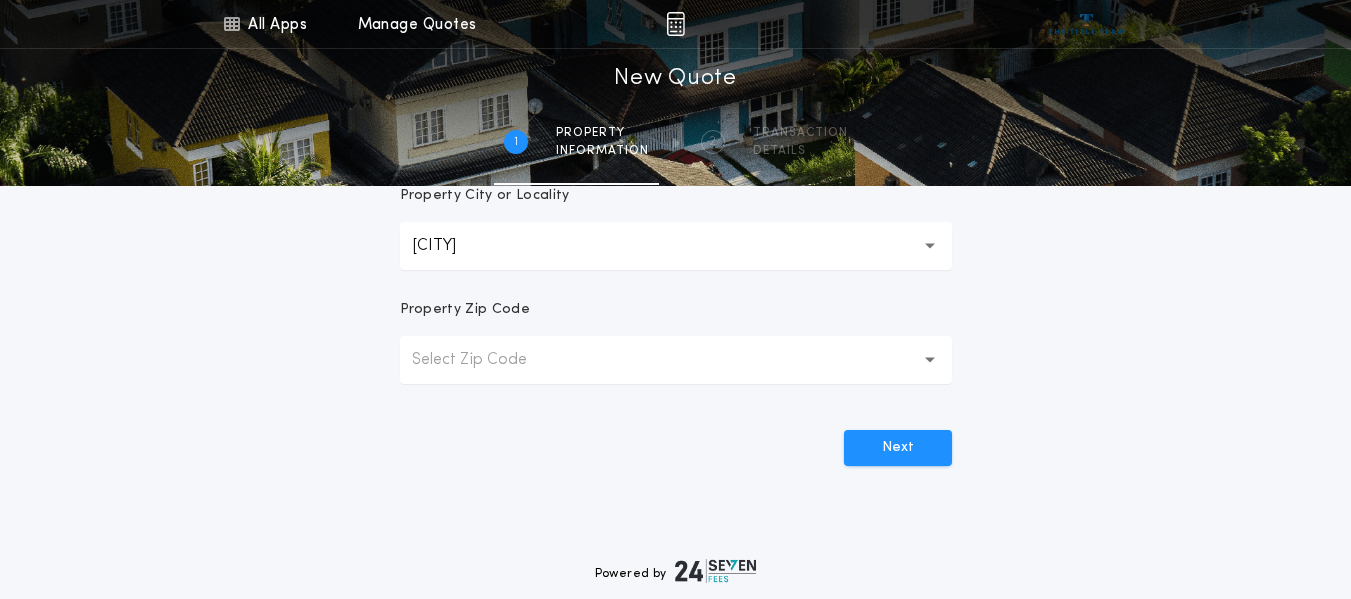 click on "[CITY]" at bounding box center (676, 246) 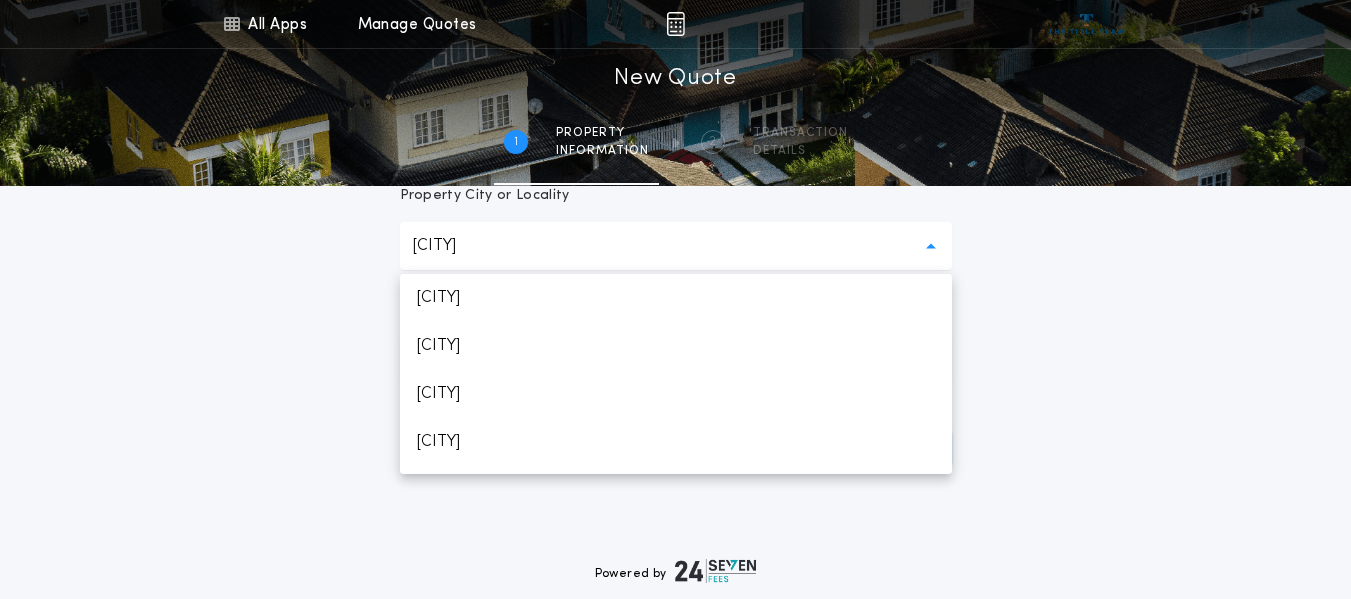 scroll, scrollTop: 1000, scrollLeft: 0, axis: vertical 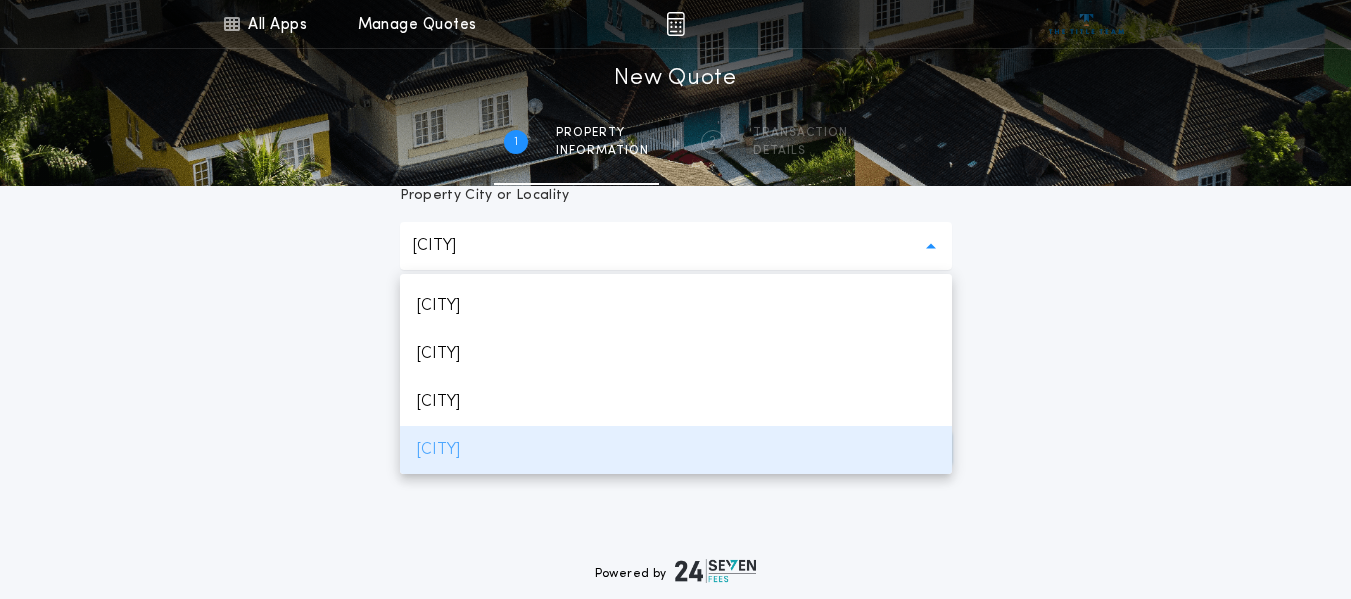 click on "[CITY]" at bounding box center (676, 450) 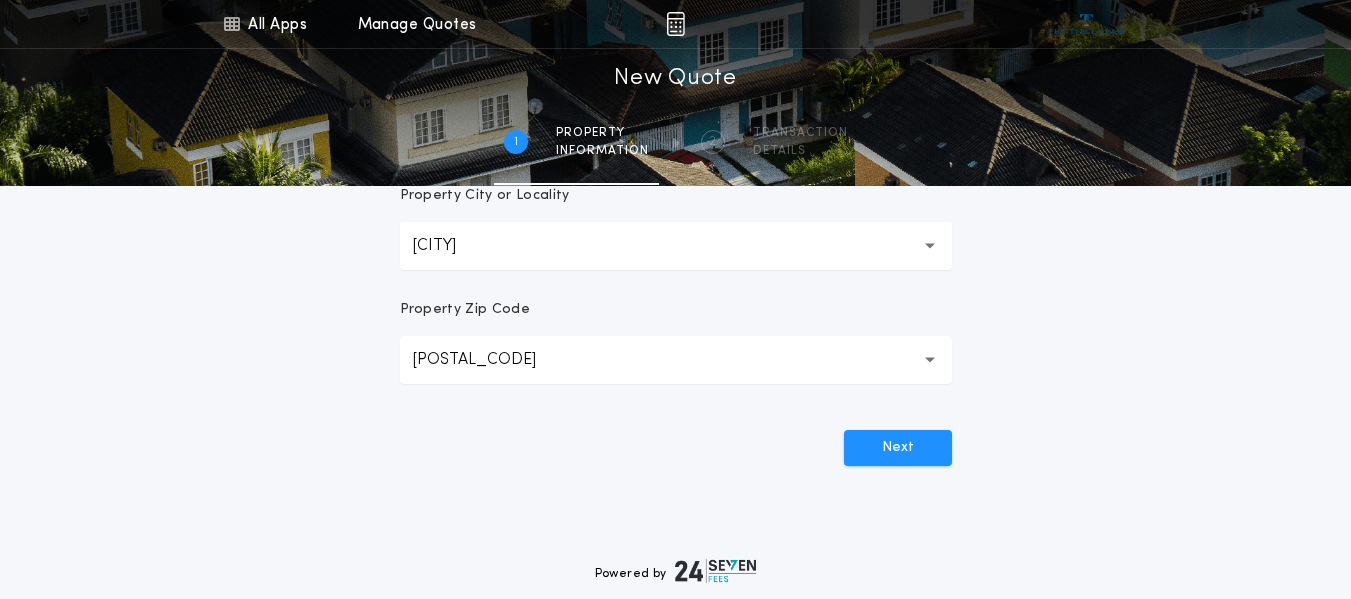 click on "Next" at bounding box center (676, 440) 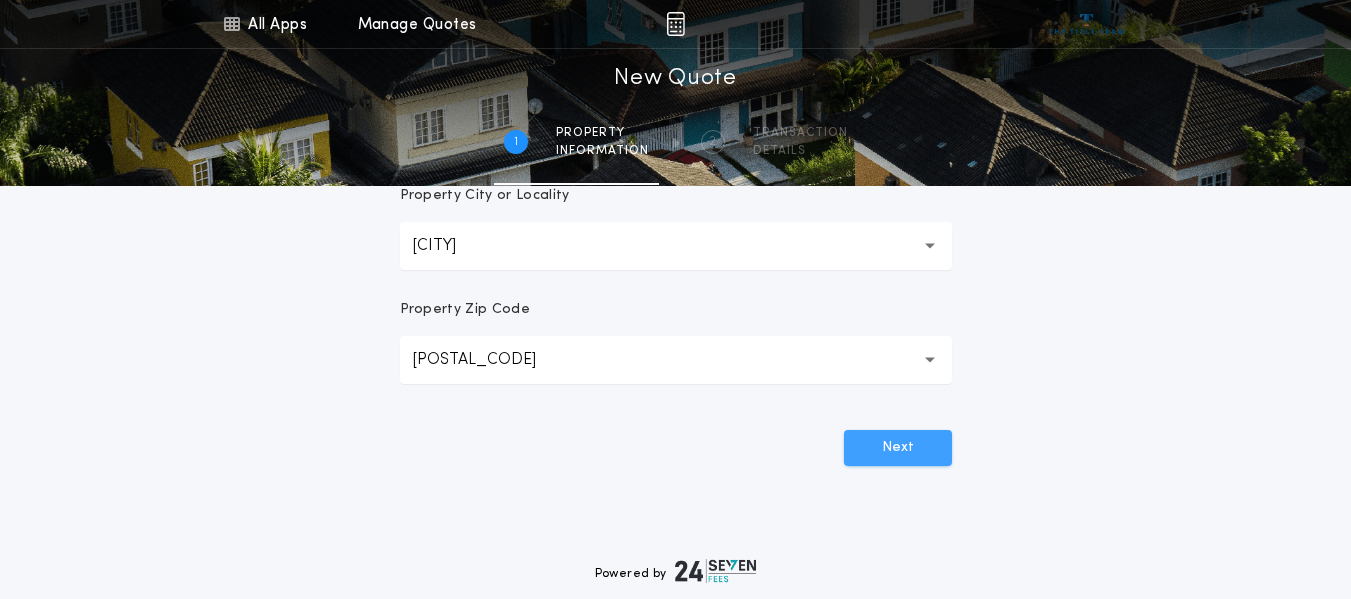 click on "Next" at bounding box center [898, 448] 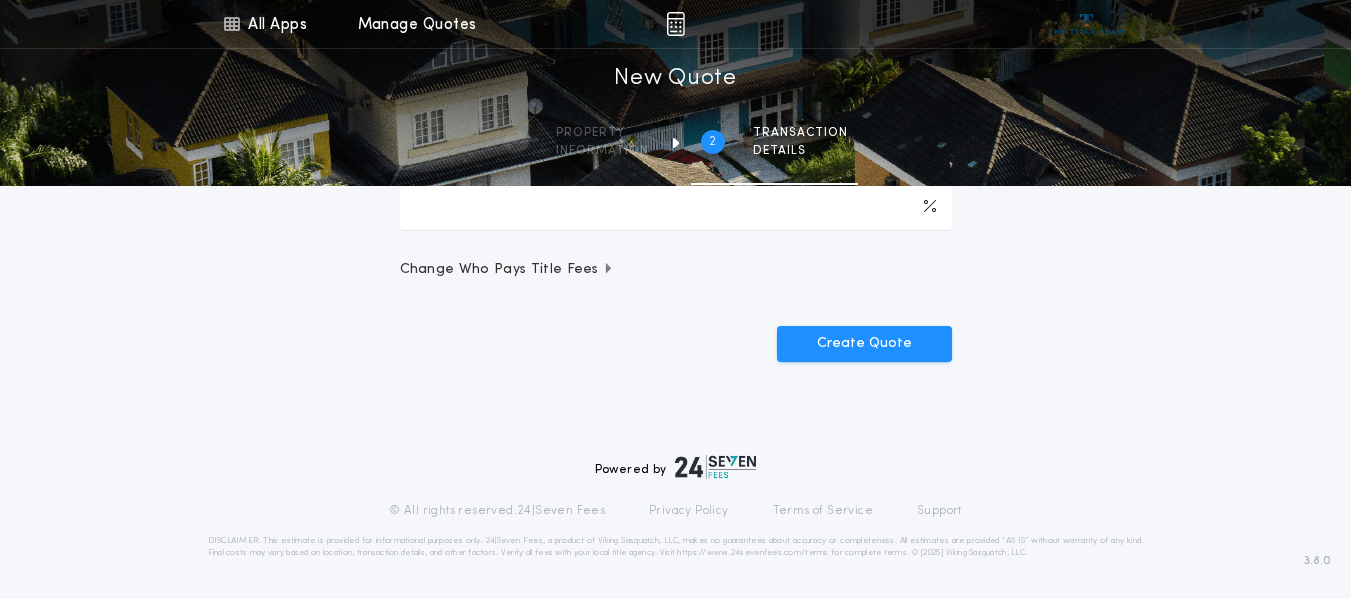 scroll, scrollTop: 0, scrollLeft: 0, axis: both 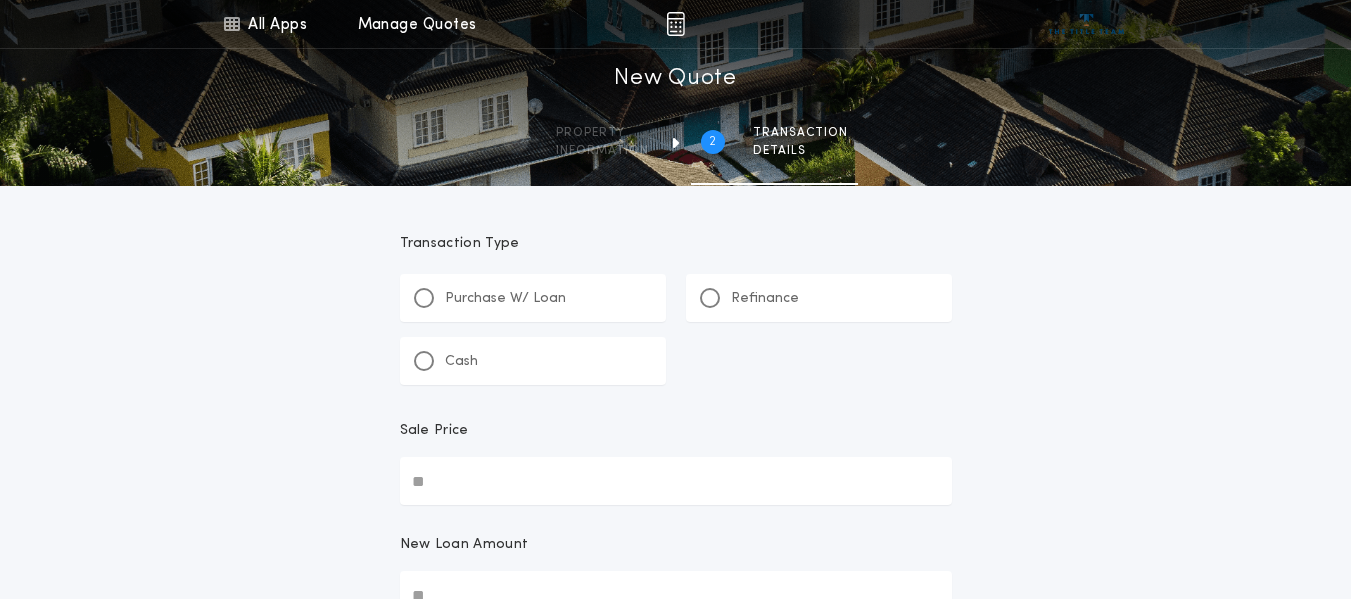 click on "Purchase W/ Loan" at bounding box center (533, 298) 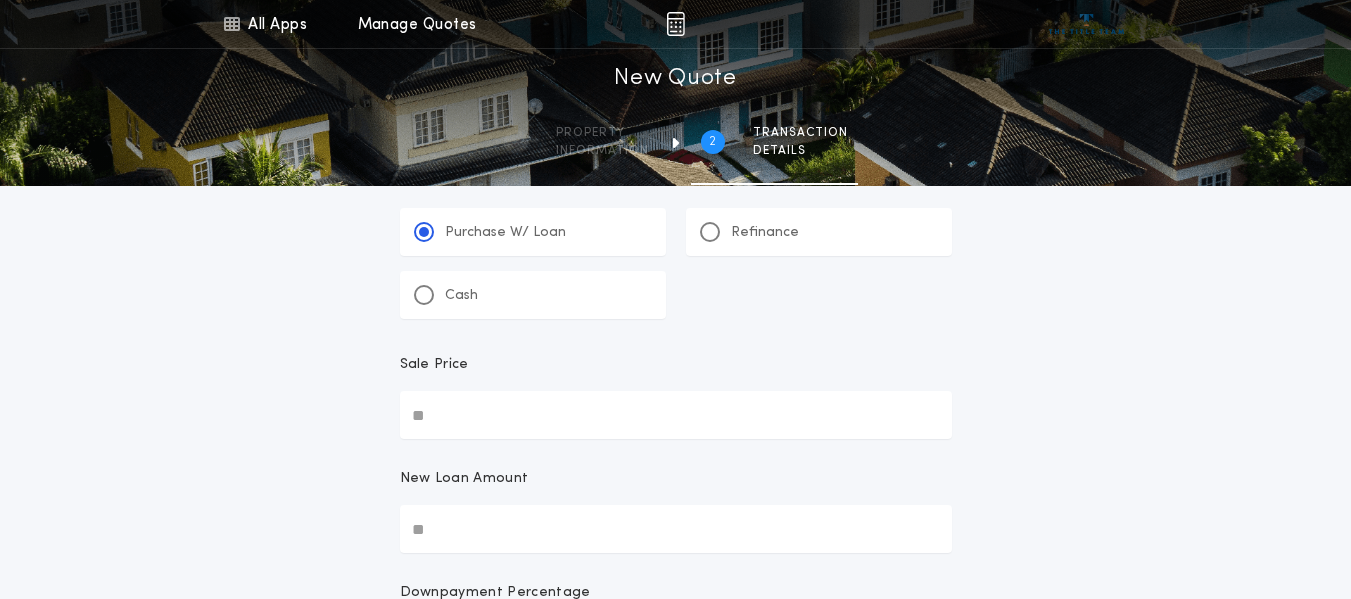 scroll, scrollTop: 200, scrollLeft: 0, axis: vertical 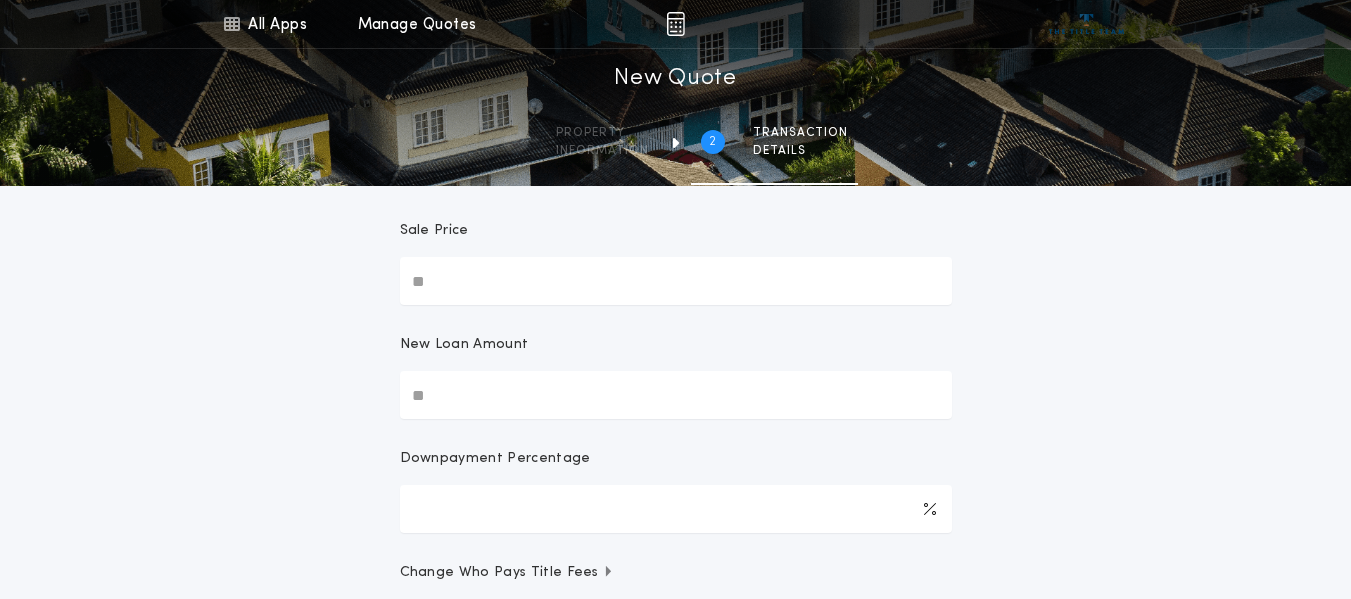 click on "Sale Price" at bounding box center (676, 281) 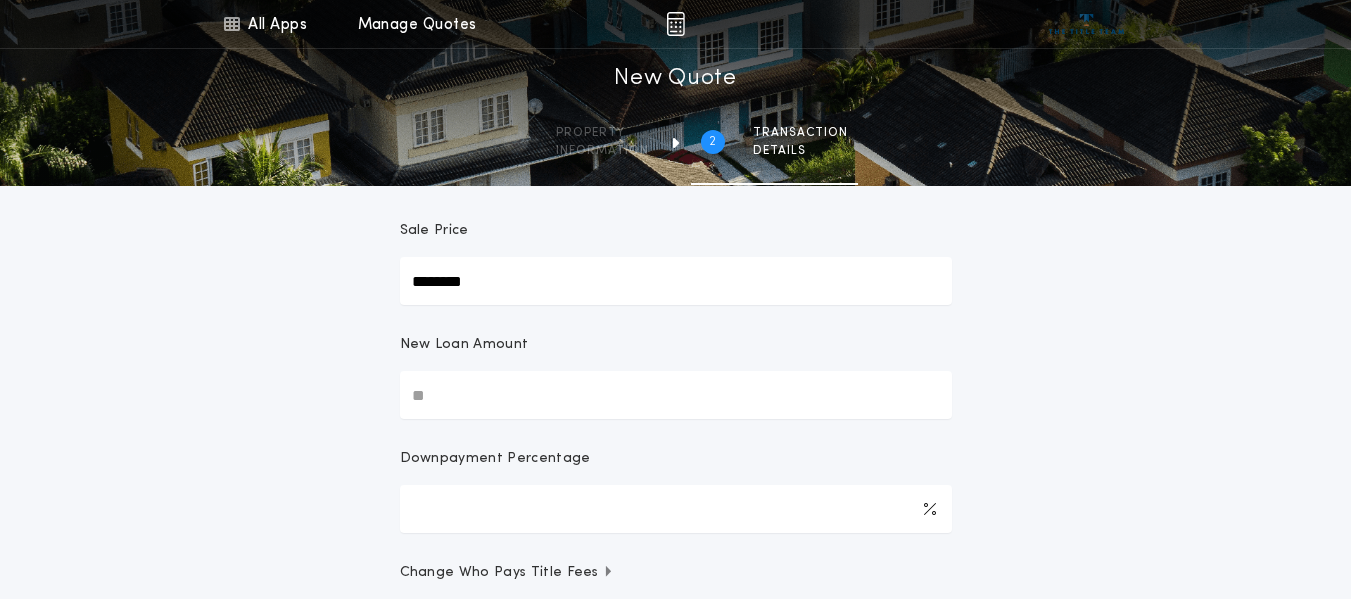 type on "********" 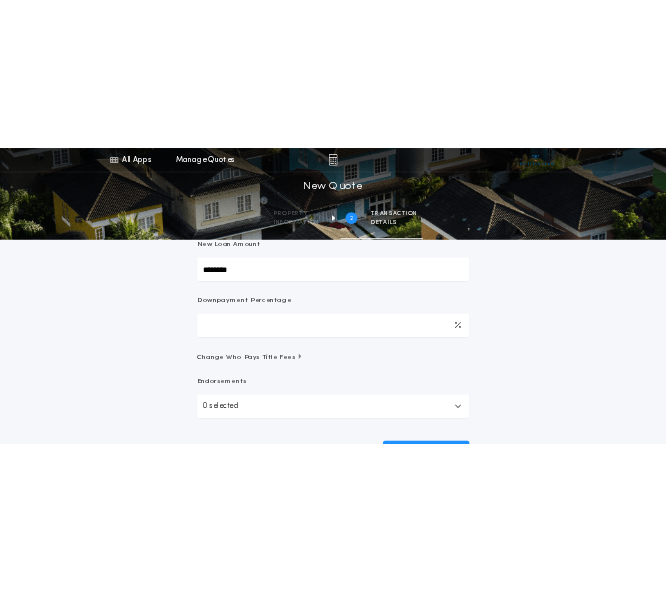 scroll, scrollTop: 500, scrollLeft: 0, axis: vertical 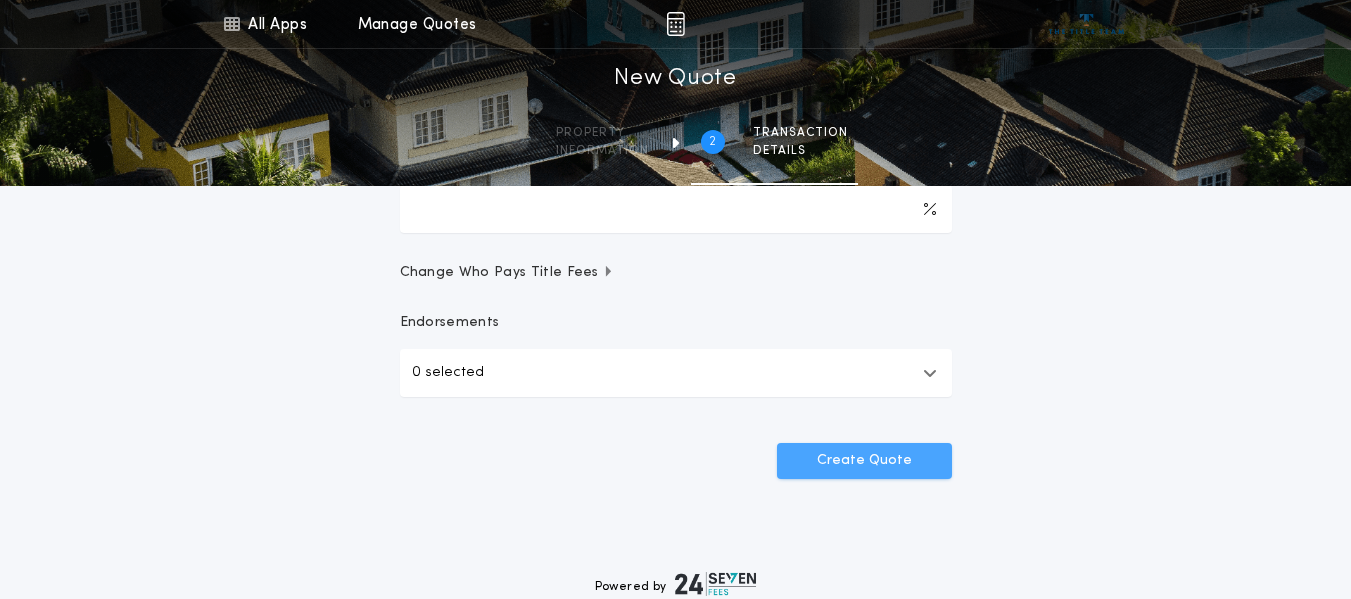 type on "********" 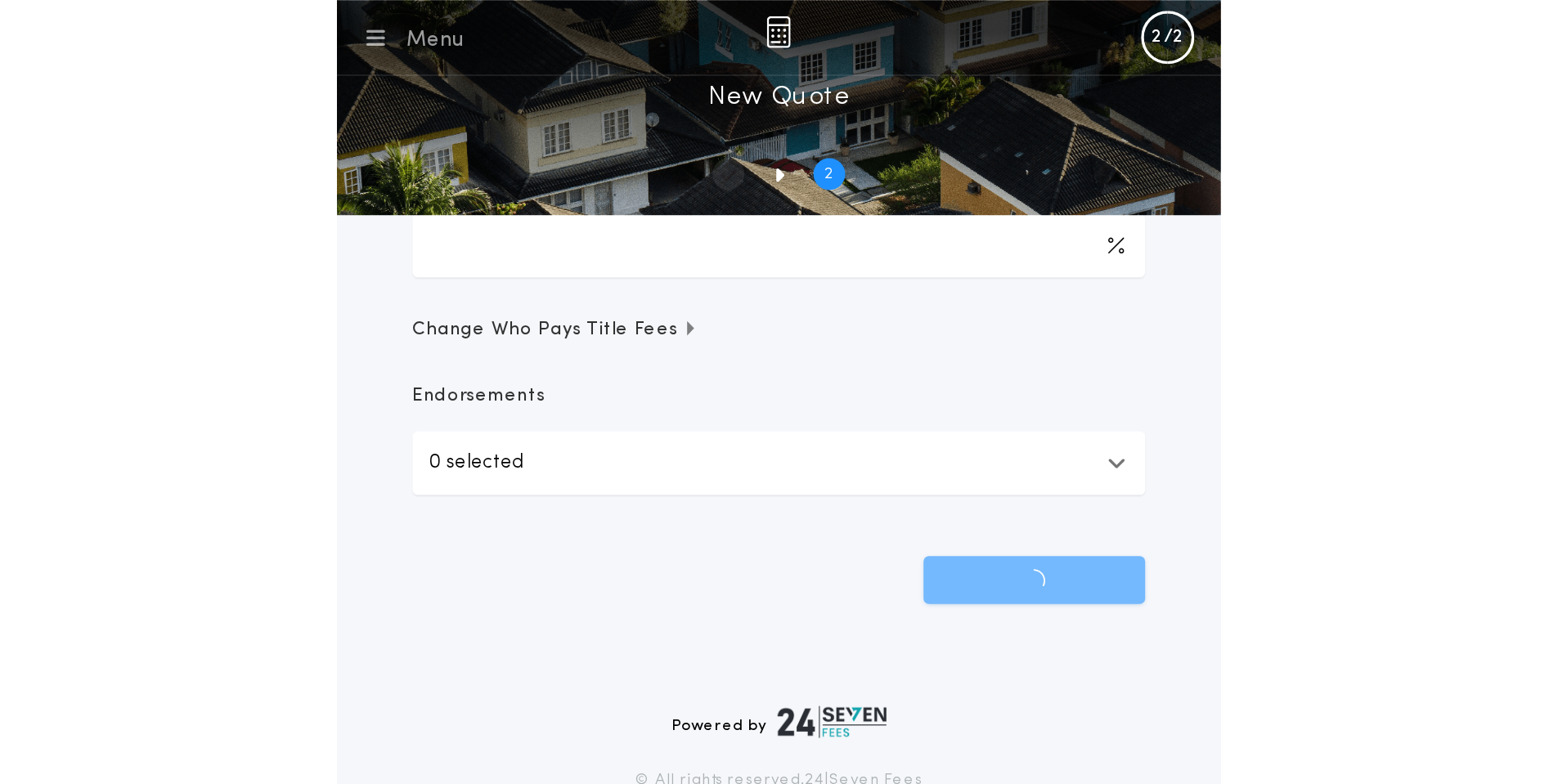 scroll, scrollTop: 210, scrollLeft: 0, axis: vertical 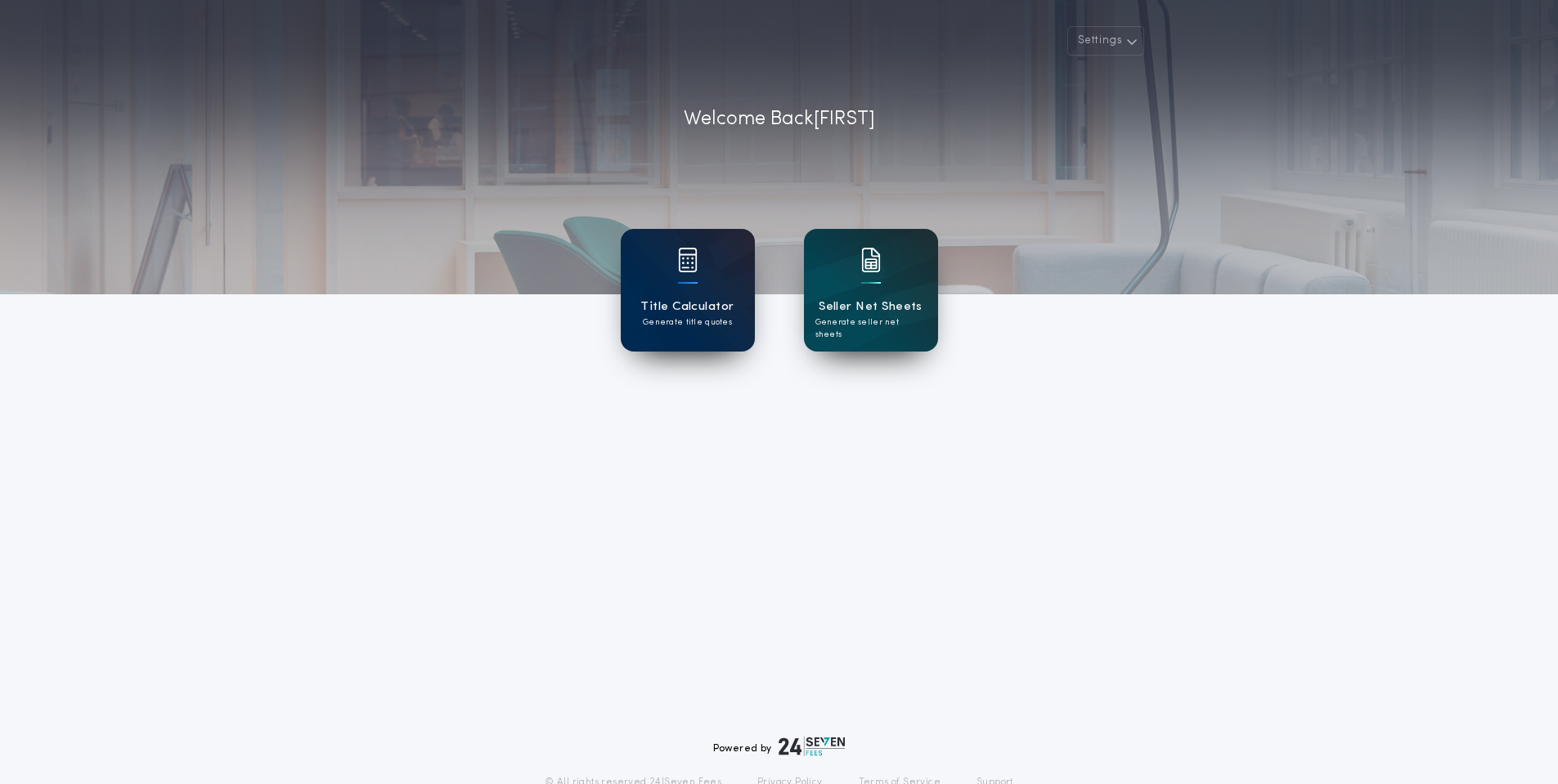 click on "Title Calculator" at bounding box center (687, 307) 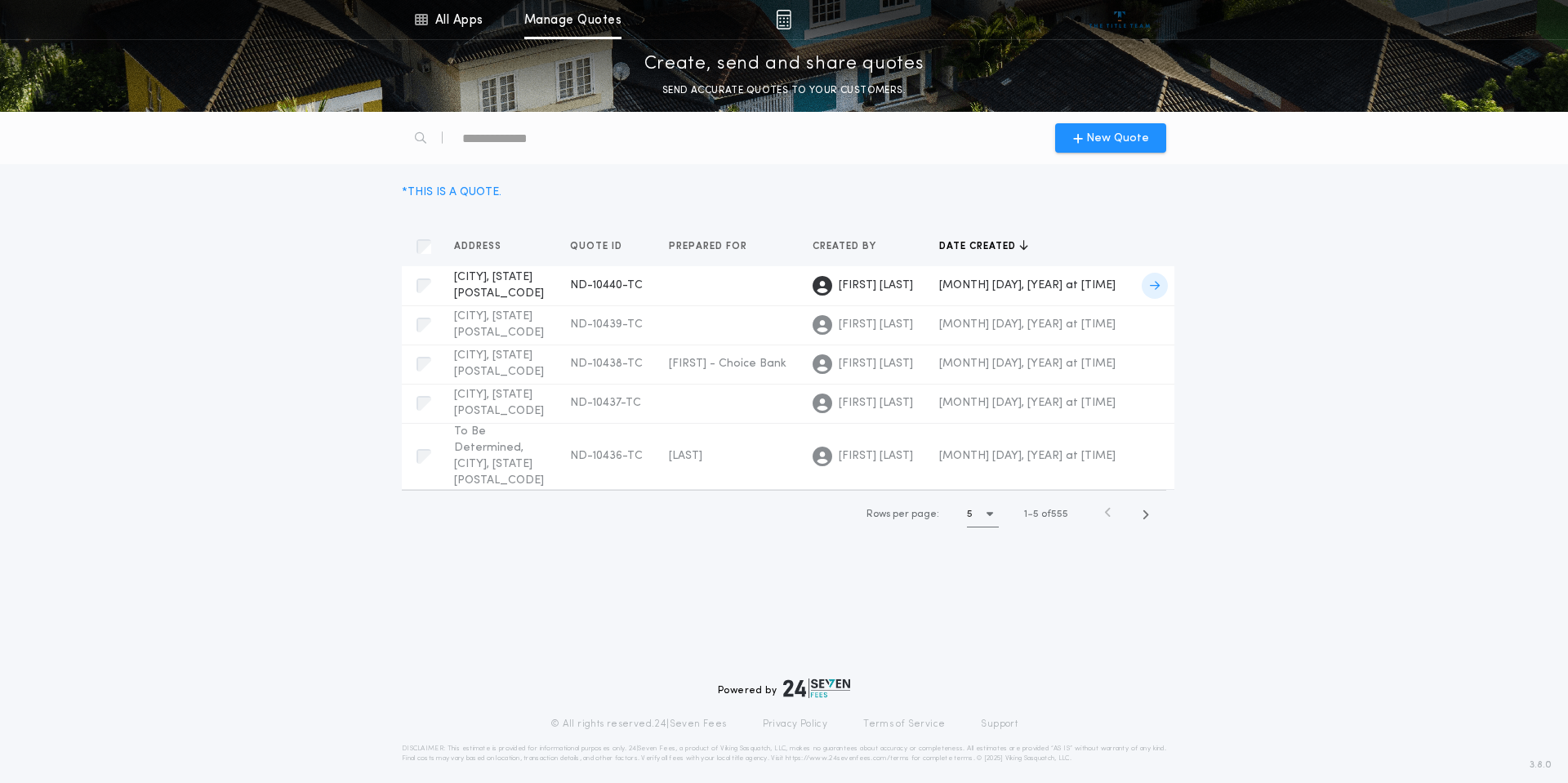 click on "ND-10440-TC" at bounding box center (606, 285) 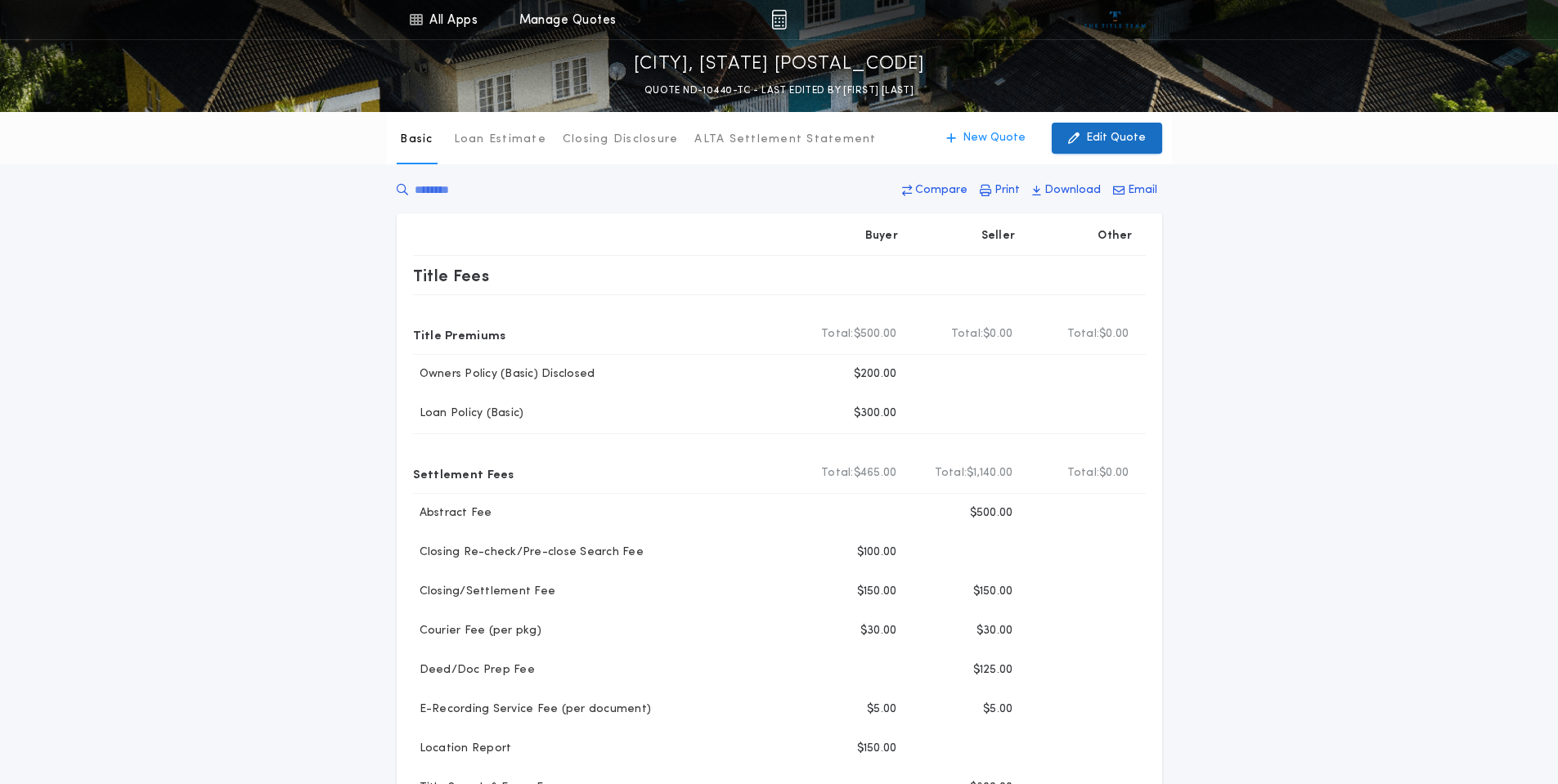 click at bounding box center (1074, 138) 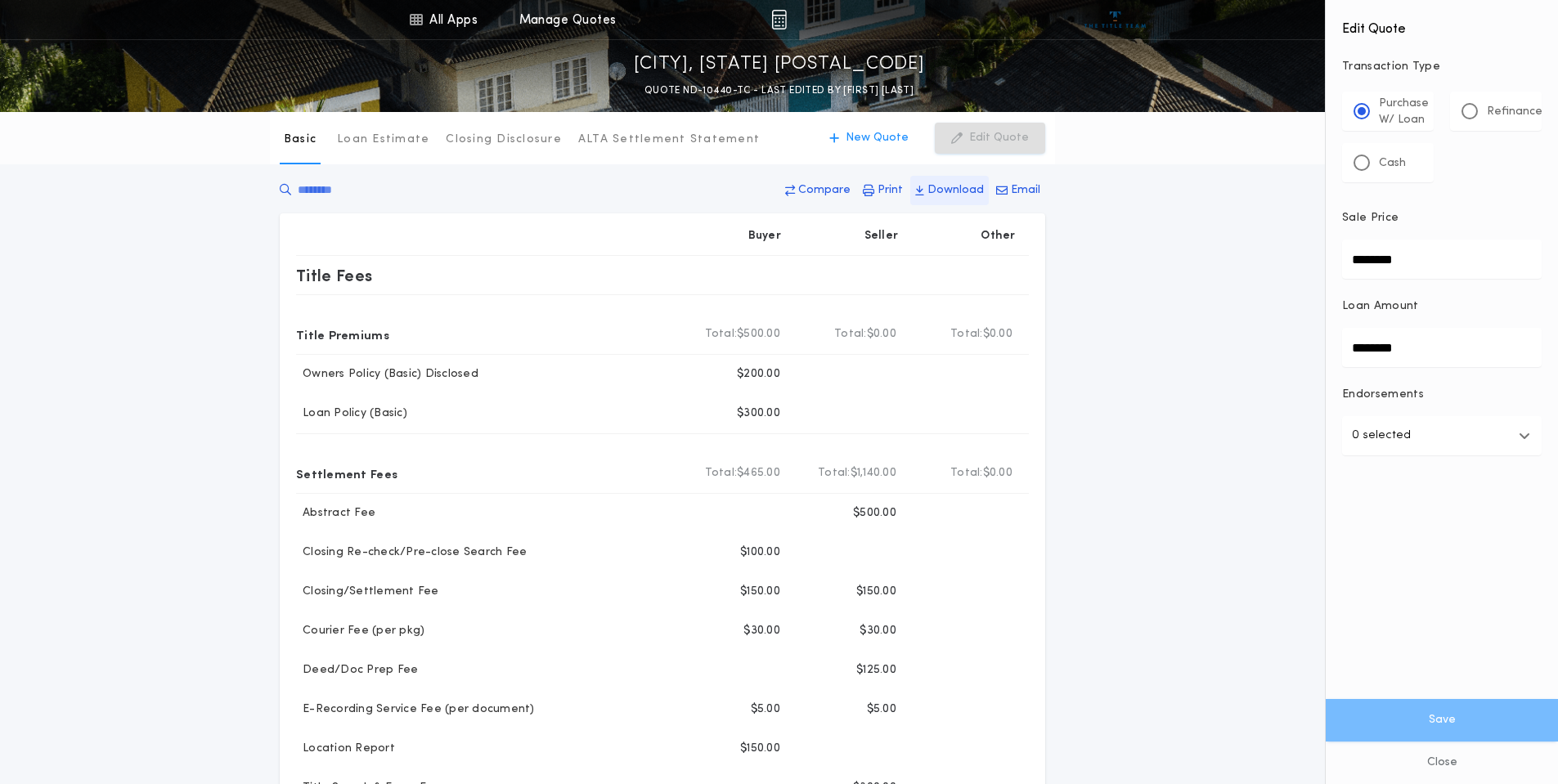 drag, startPoint x: 1447, startPoint y: 267, endPoint x: 961, endPoint y: 204, distance: 490.0663 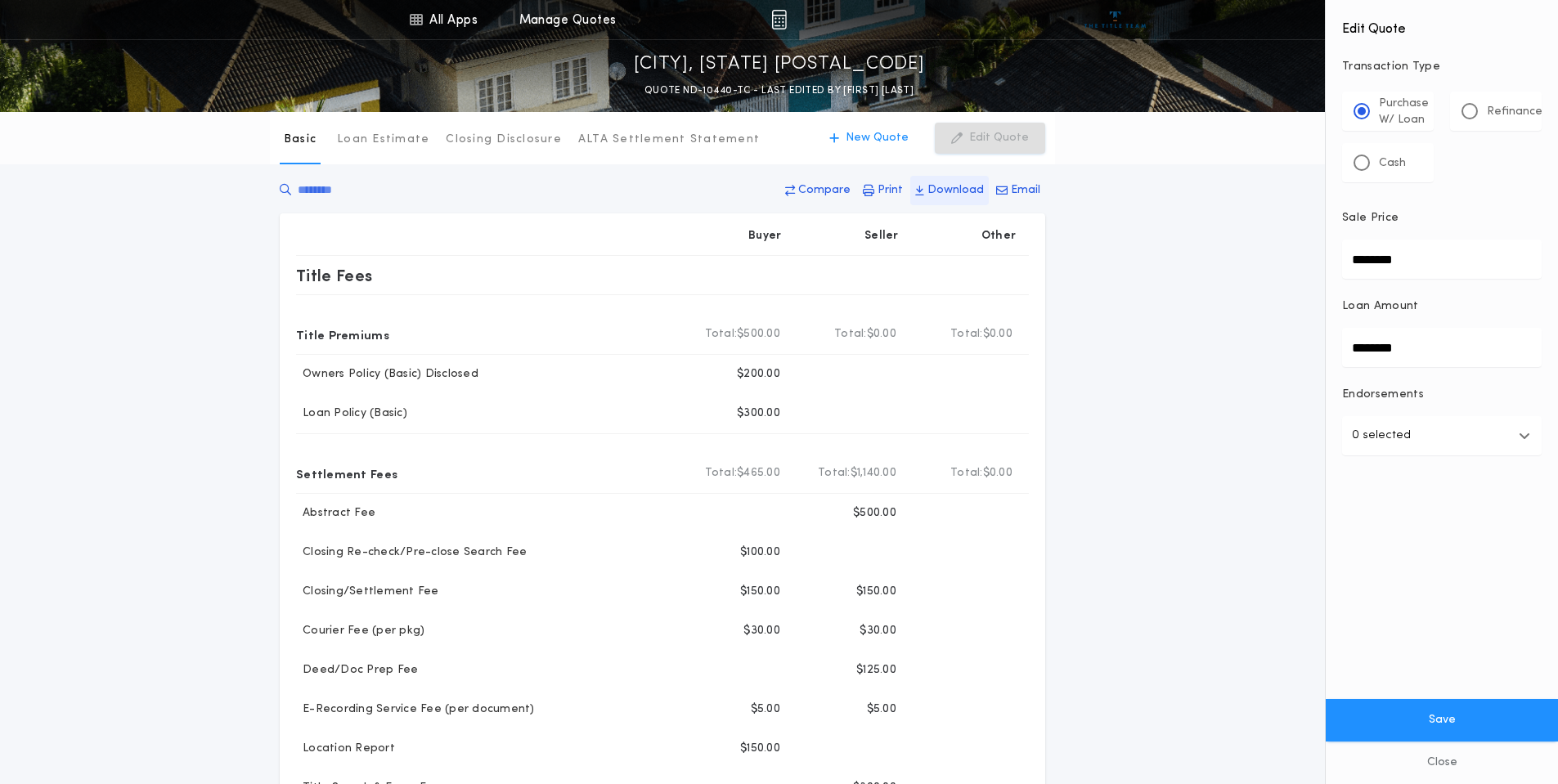 type on "********" 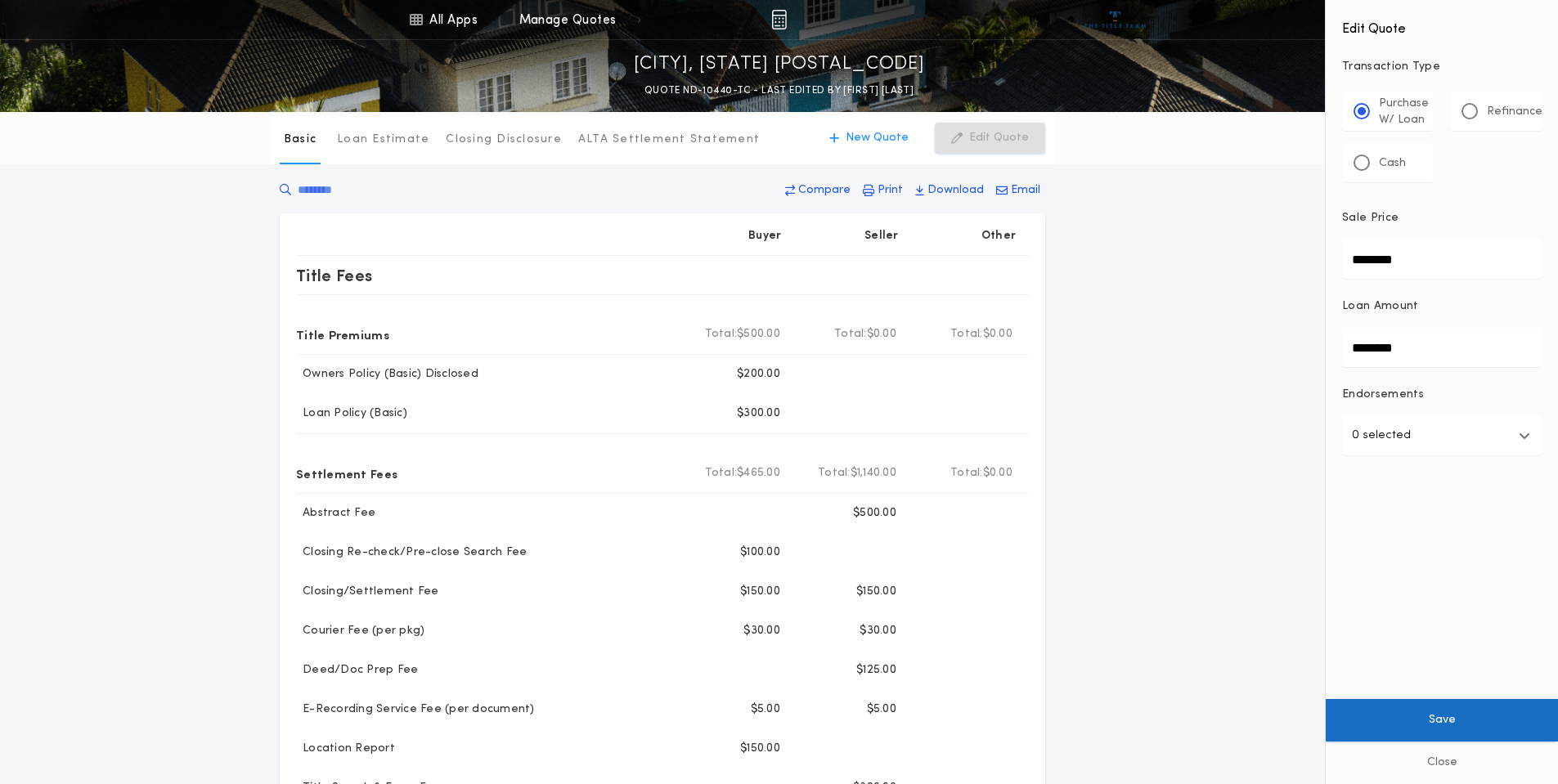 click on "Save" at bounding box center [1442, 720] 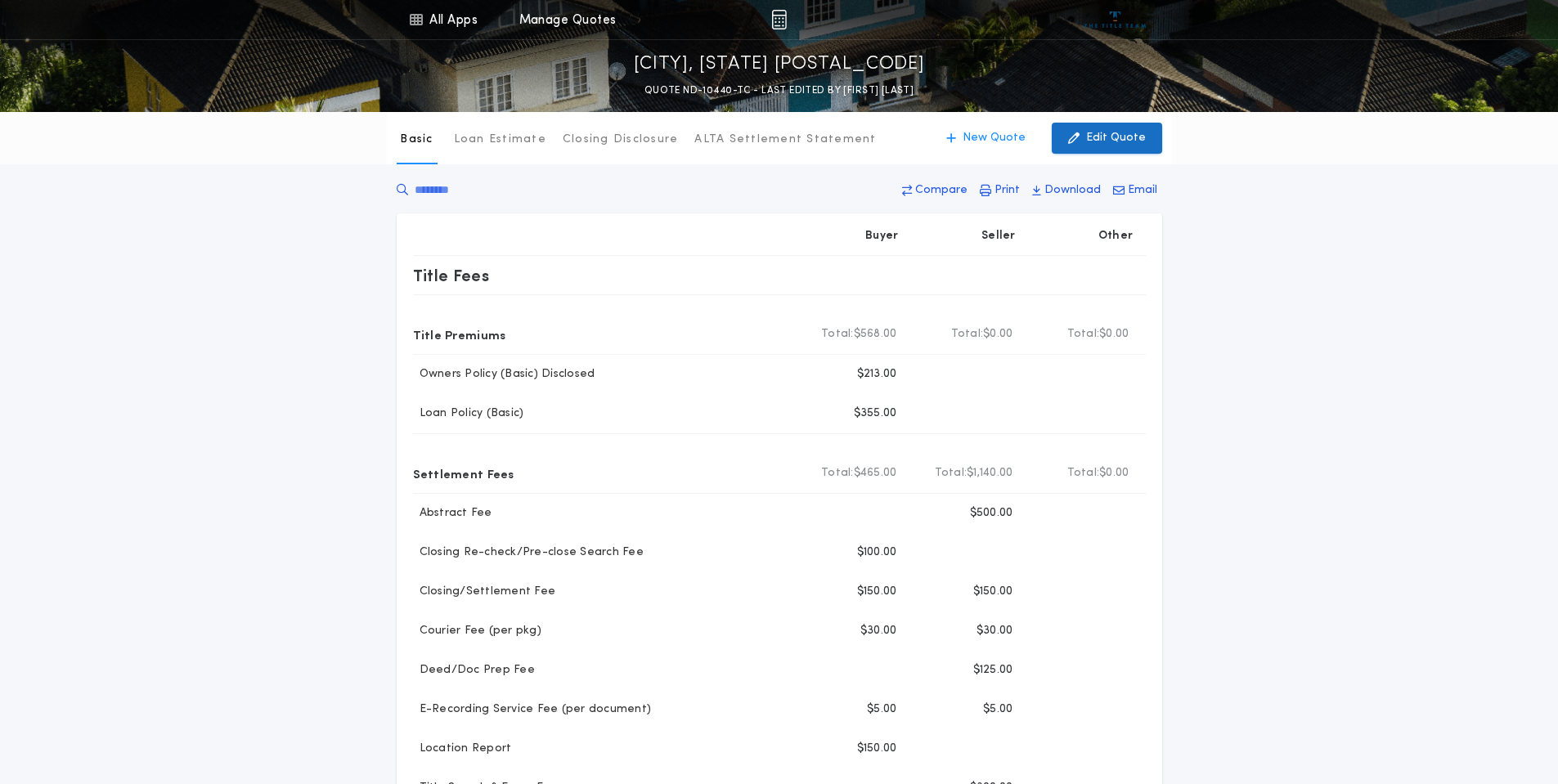 click on "Edit Quote" at bounding box center (1116, 138) 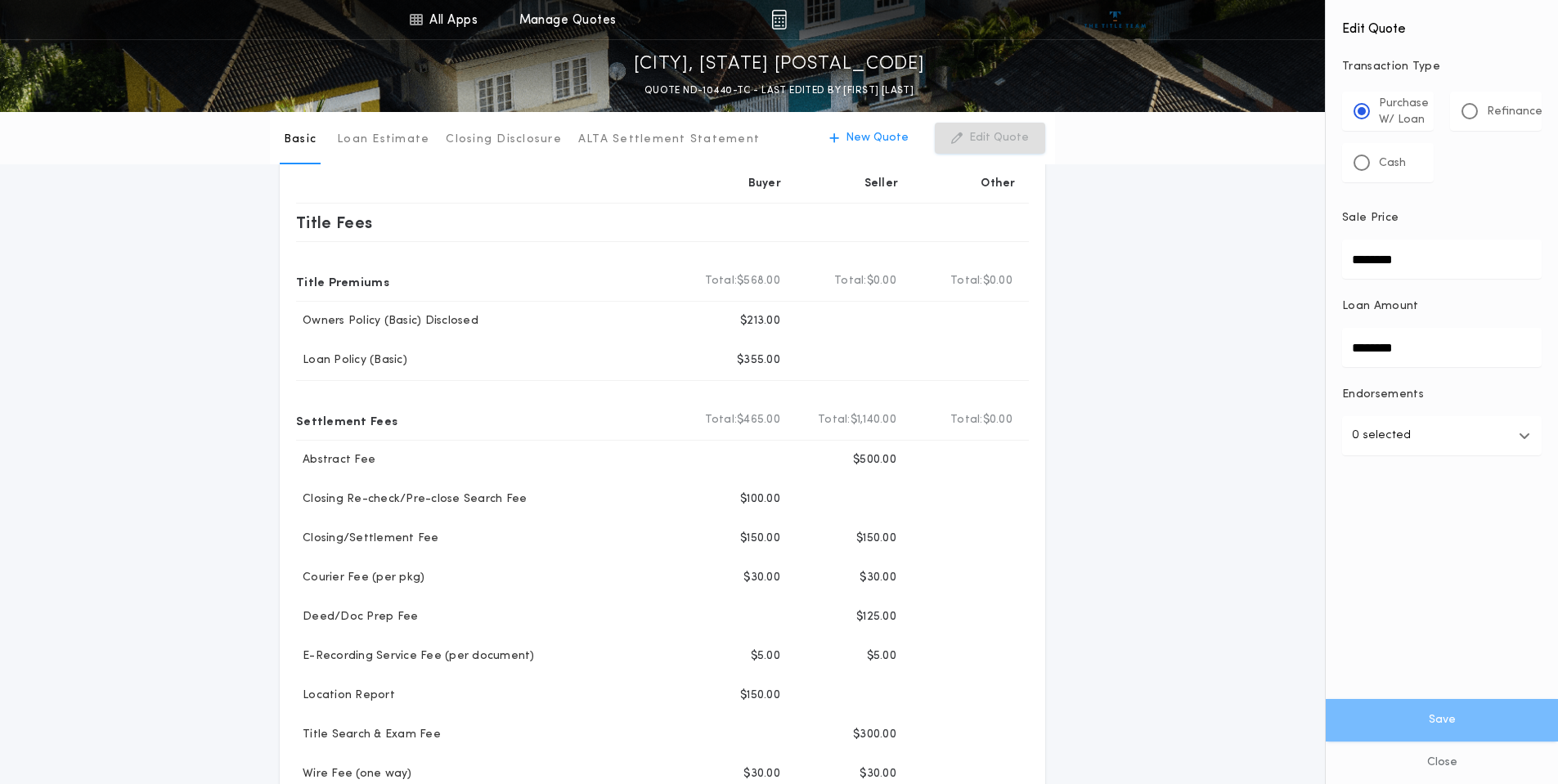 scroll, scrollTop: 82, scrollLeft: 0, axis: vertical 